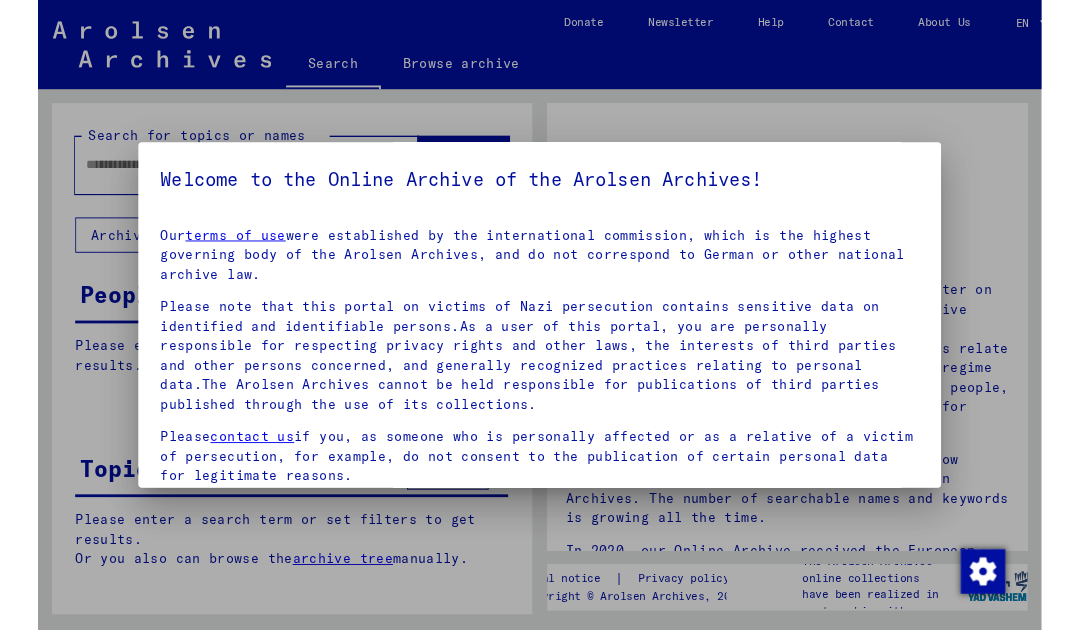 scroll, scrollTop: 0, scrollLeft: 0, axis: both 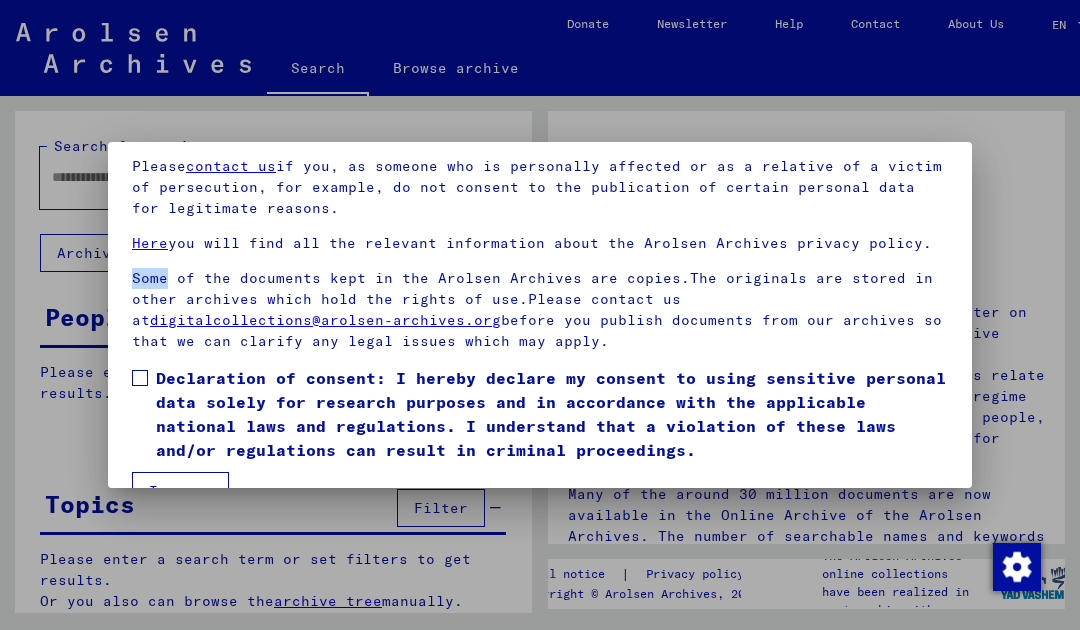 click on "Declaration of consent: I hereby declare my consent to using sensitive personal data solely for research purposes and in accordance with the applicable national laws and regulations. I understand that a violation of these laws and/or regulations can result in criminal proceedings." at bounding box center [540, 414] 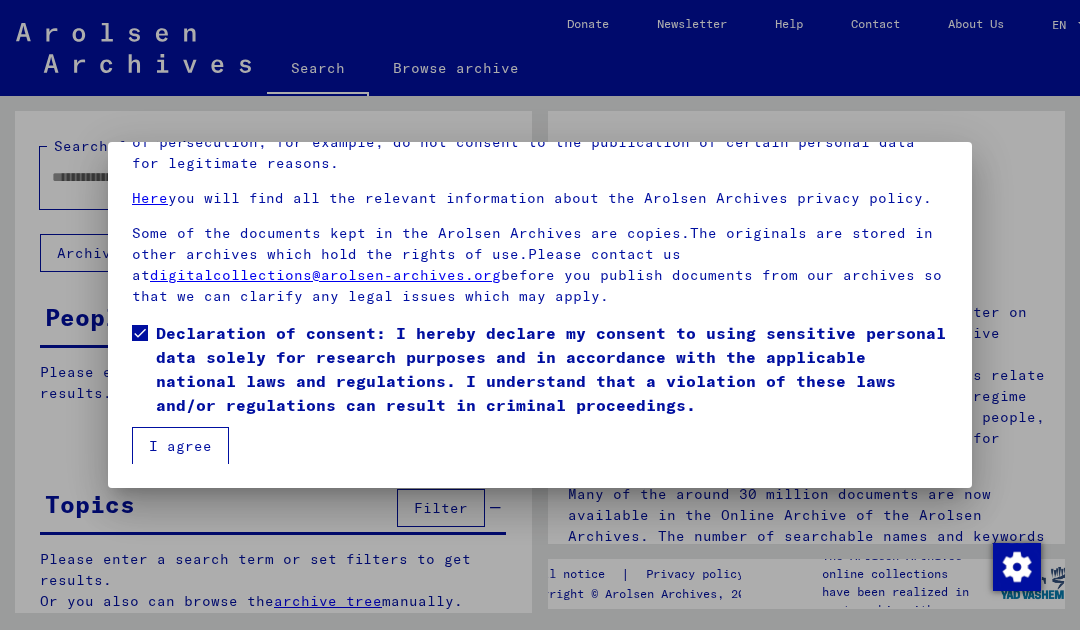 scroll, scrollTop: 163, scrollLeft: 0, axis: vertical 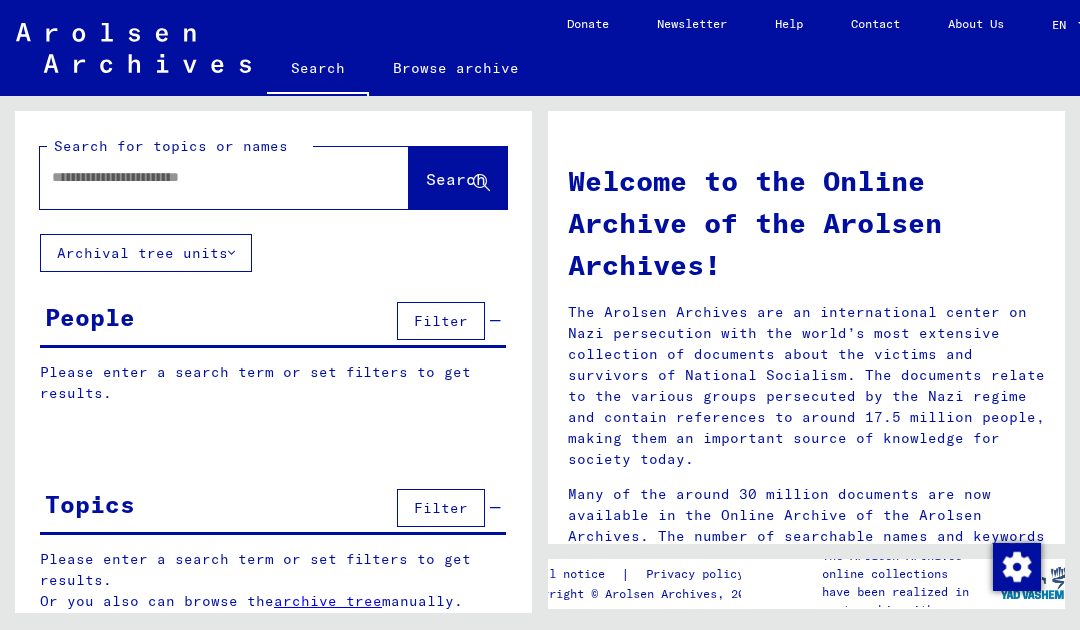 click at bounding box center [200, 177] 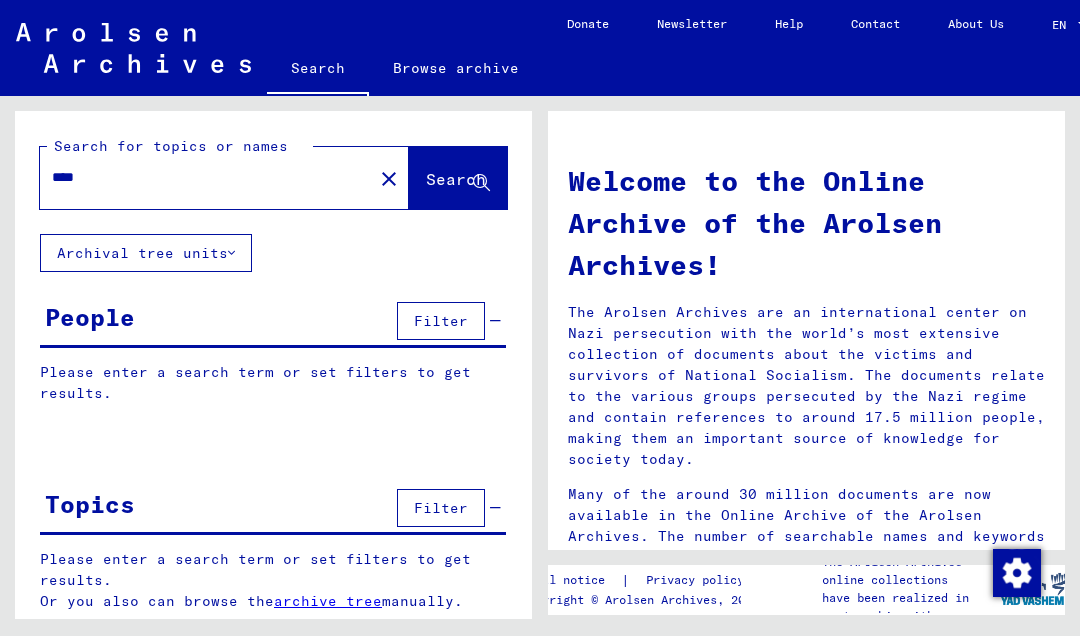 click on "Search" 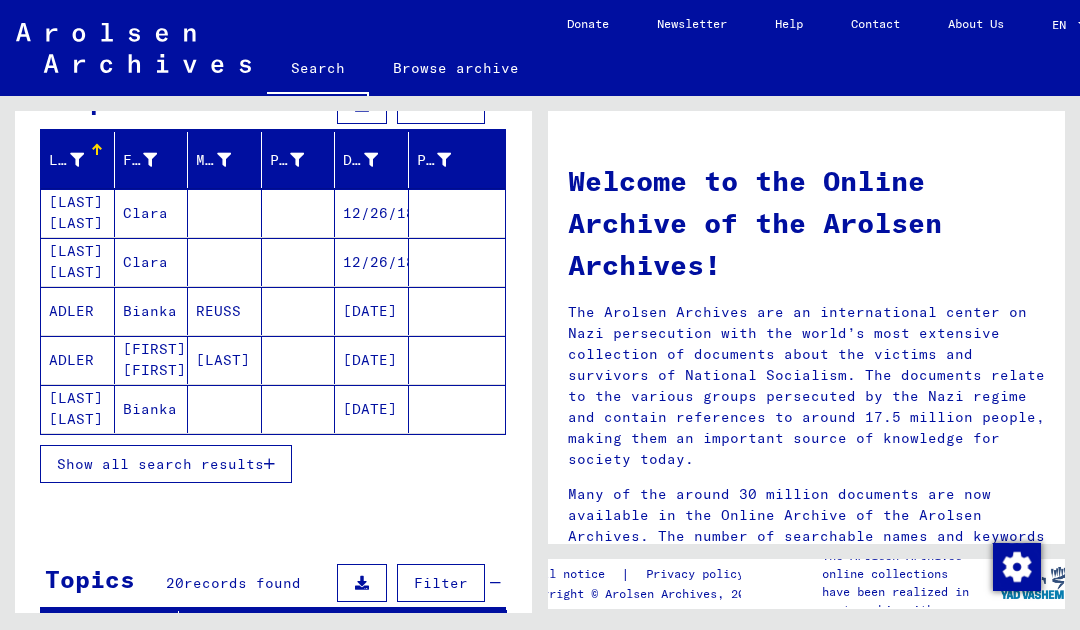 scroll, scrollTop: 221, scrollLeft: 0, axis: vertical 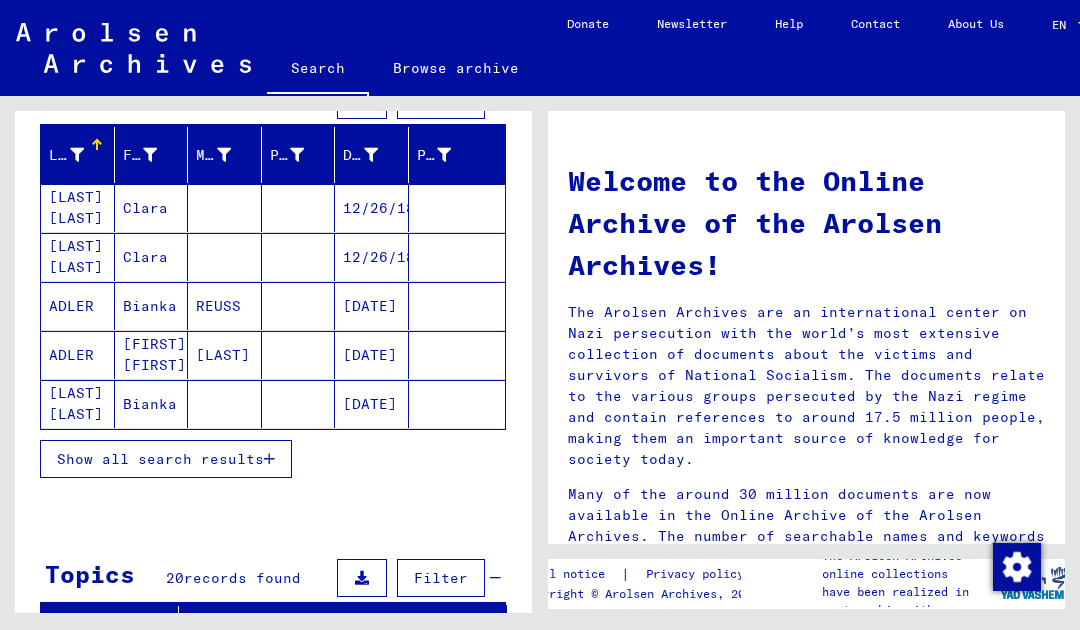click on "Show all search results" at bounding box center [160, 459] 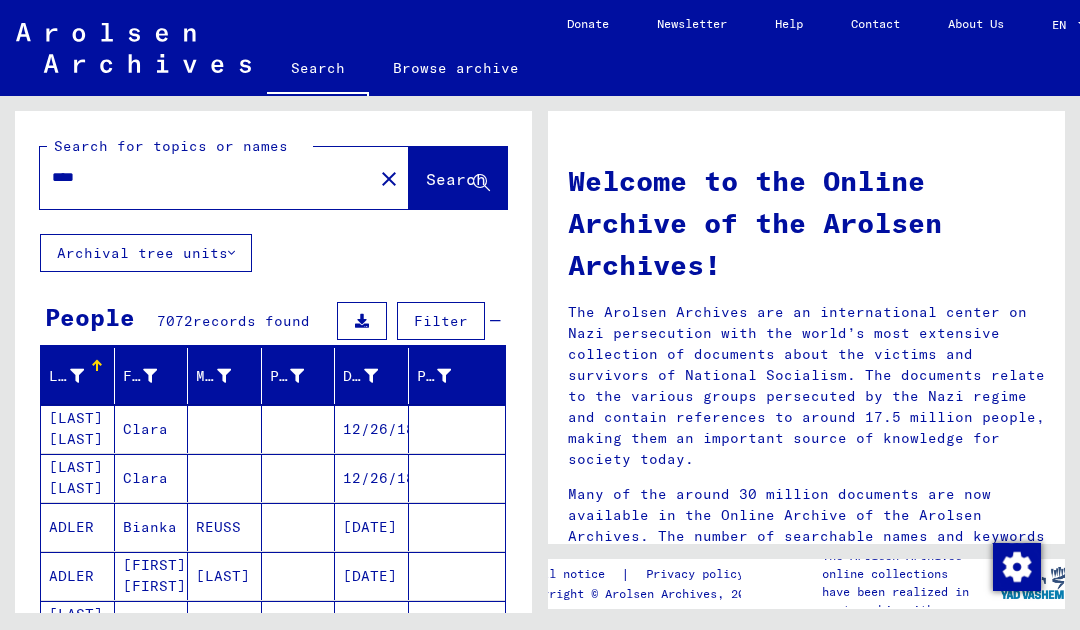 scroll, scrollTop: 0, scrollLeft: 0, axis: both 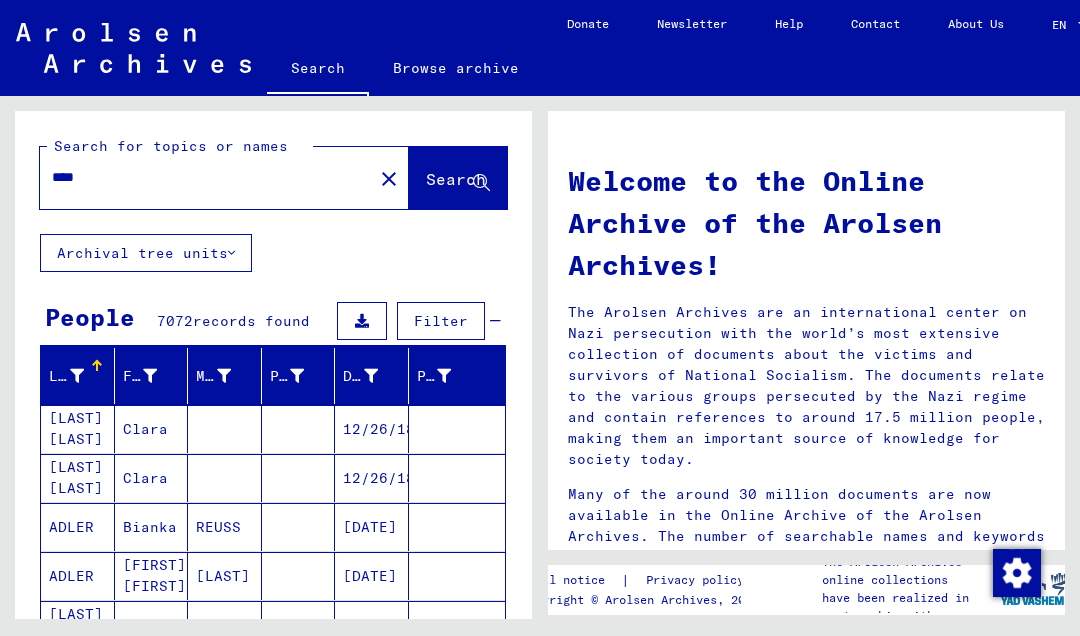 click on "Search for topics or names **** close  Search" 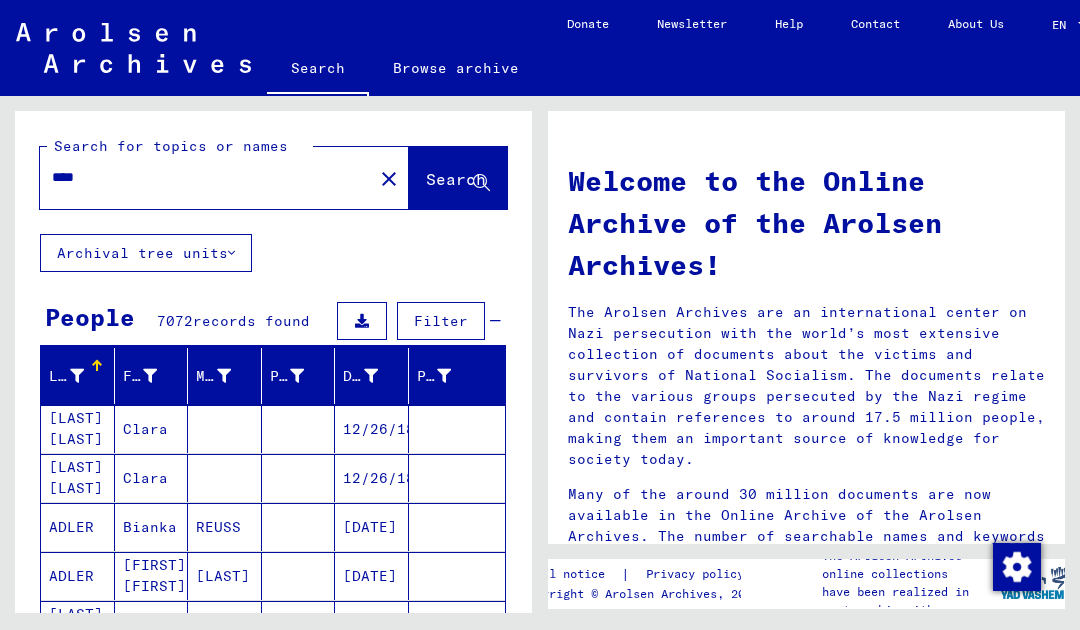 click on "****" at bounding box center (200, 177) 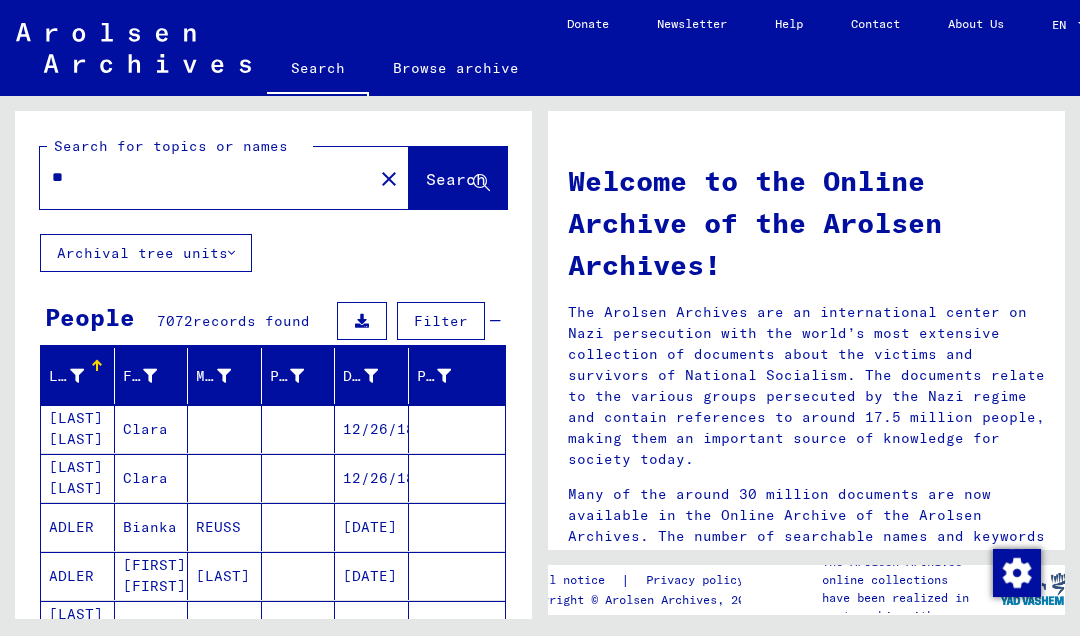 type on "*" 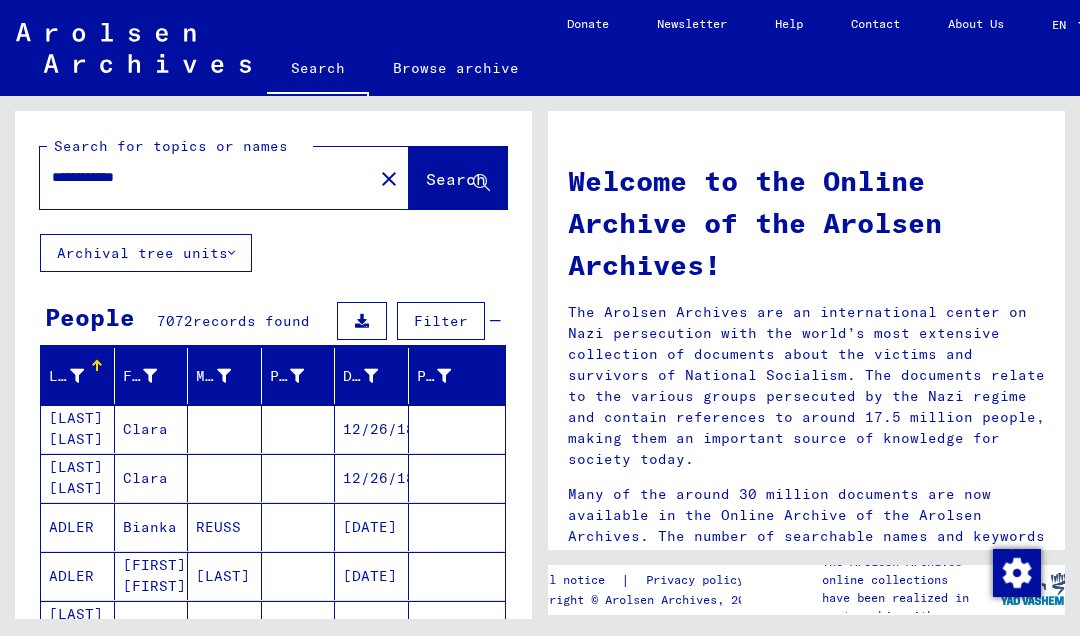 type on "**********" 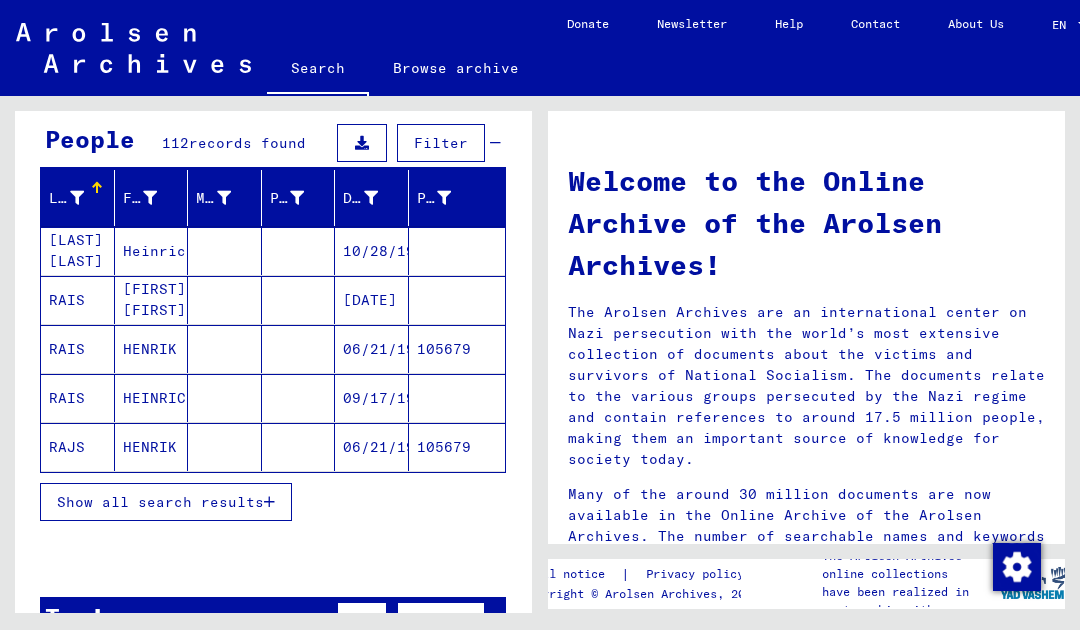 scroll, scrollTop: 173, scrollLeft: 0, axis: vertical 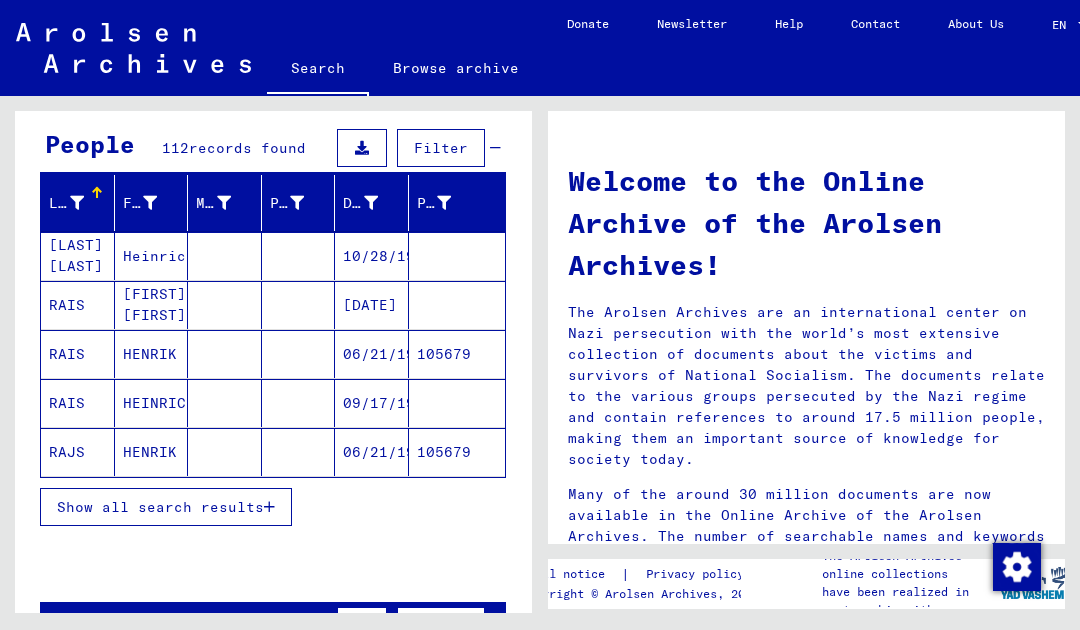 click at bounding box center [269, 507] 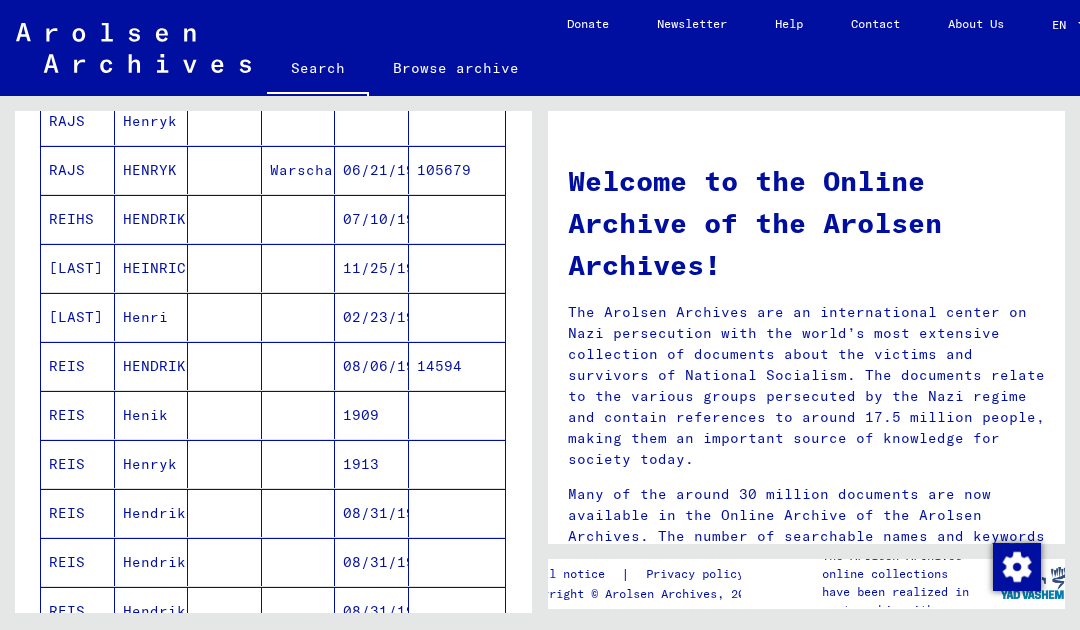 scroll, scrollTop: 656, scrollLeft: 0, axis: vertical 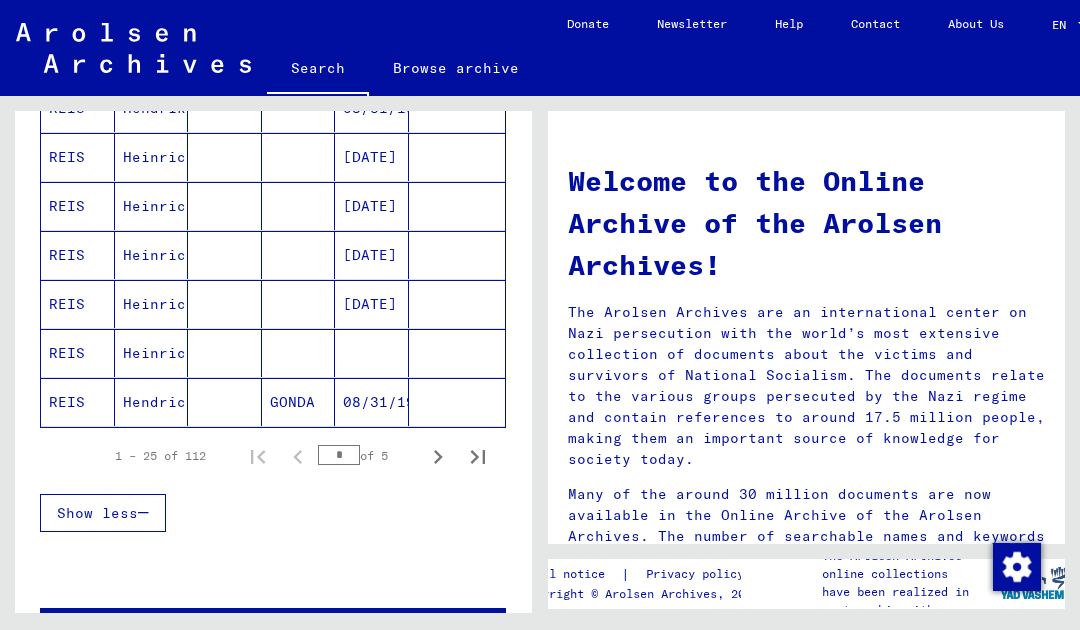 click 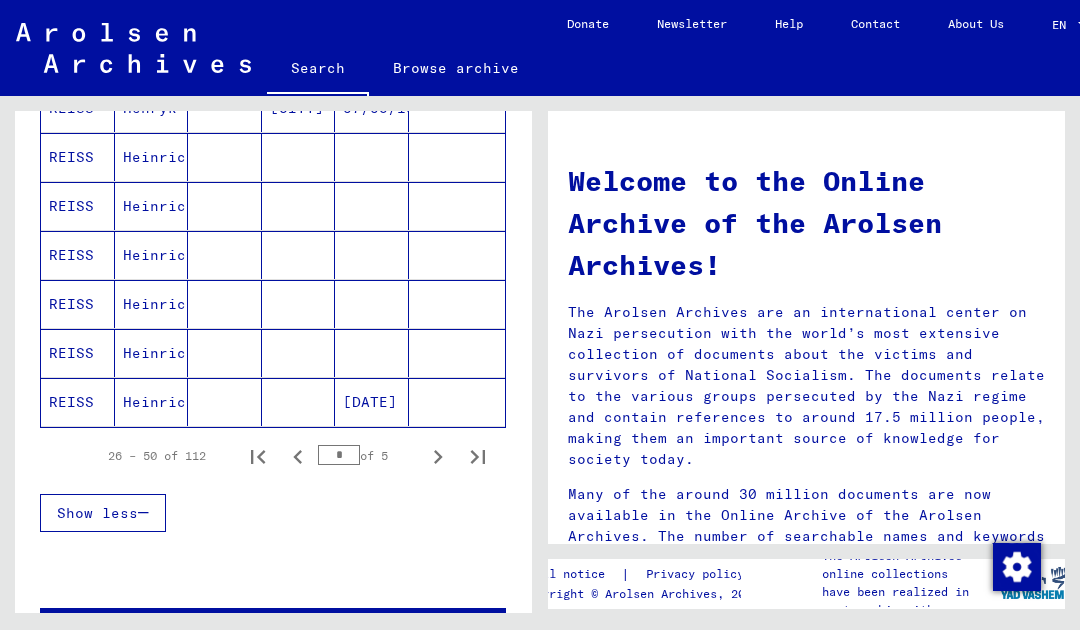 scroll, scrollTop: 0, scrollLeft: 0, axis: both 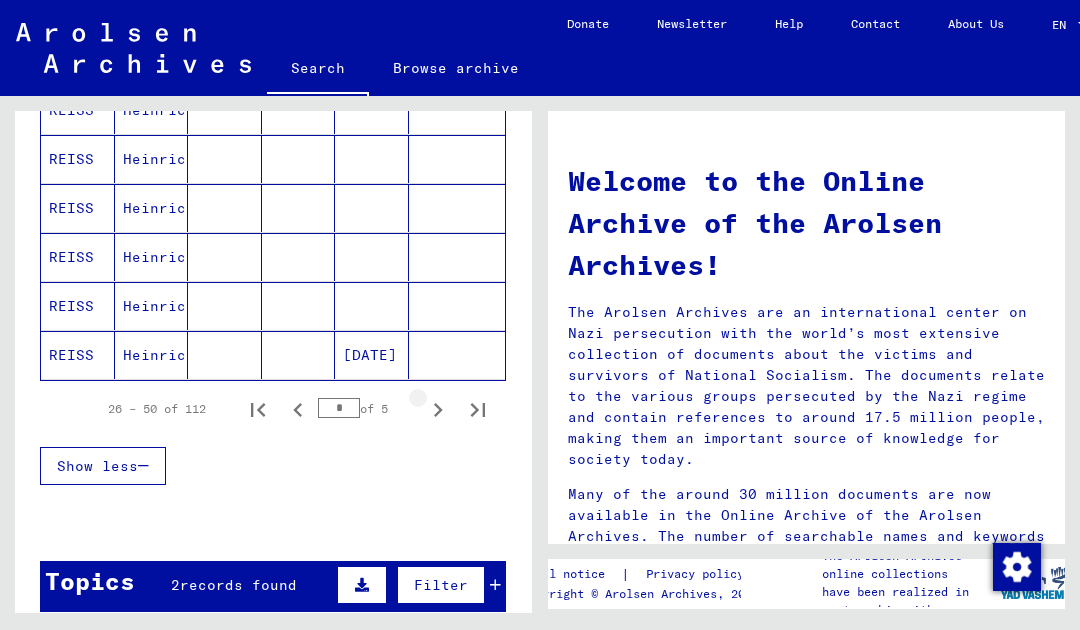 click 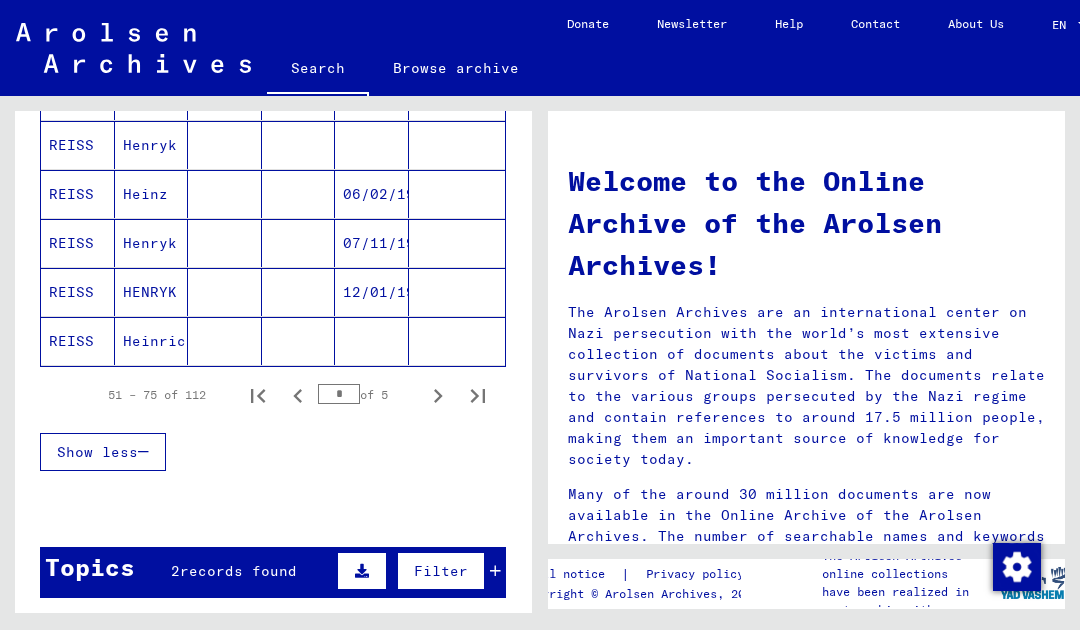 scroll, scrollTop: 1261, scrollLeft: 0, axis: vertical 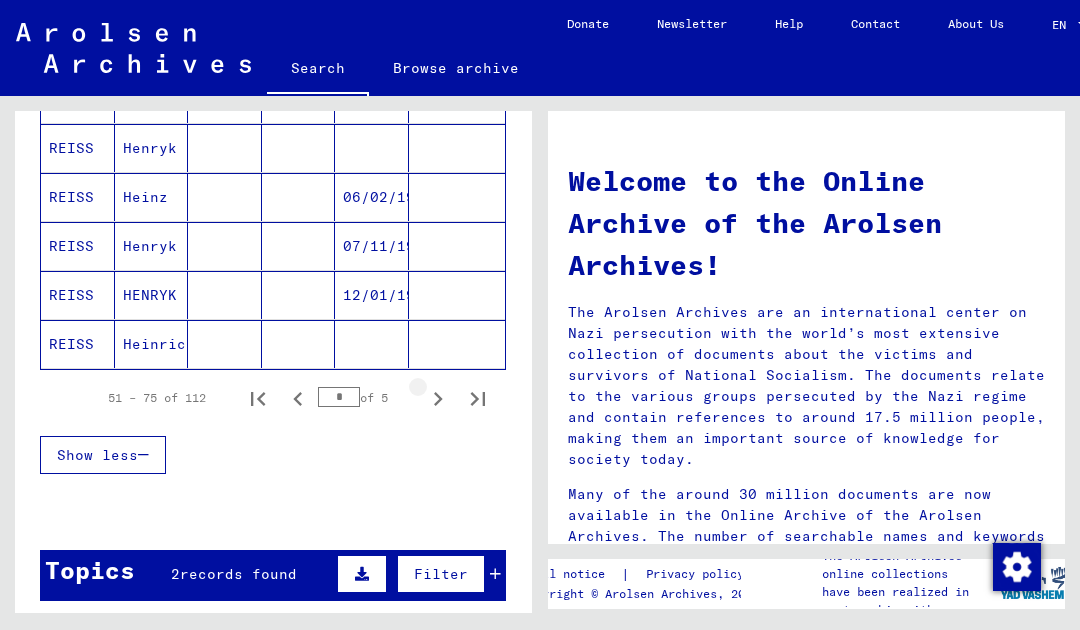 click on "**********" at bounding box center (540, 315) 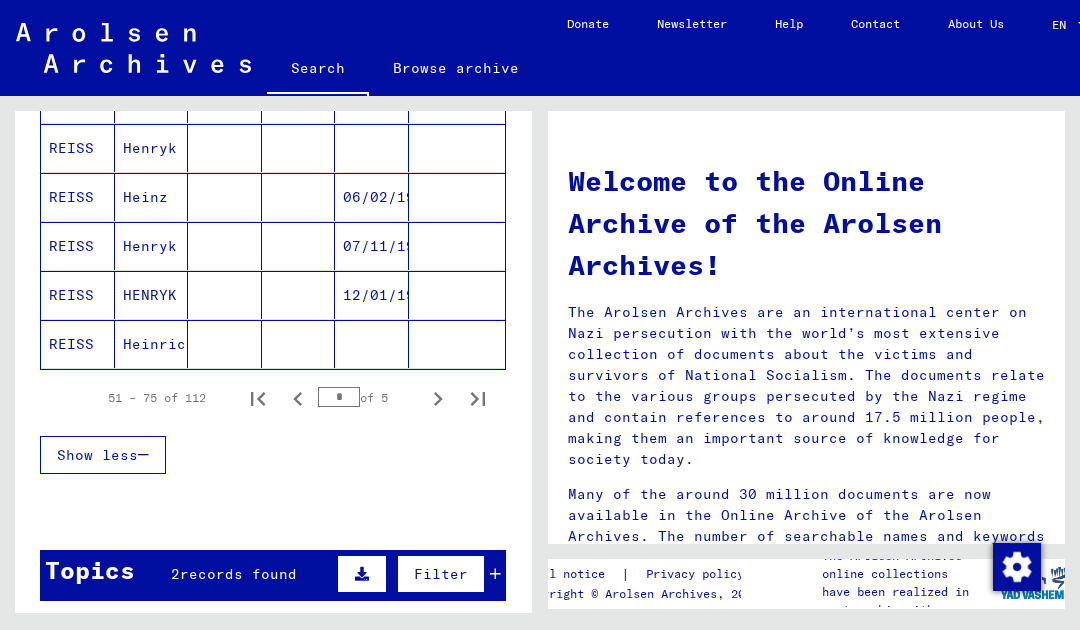 click 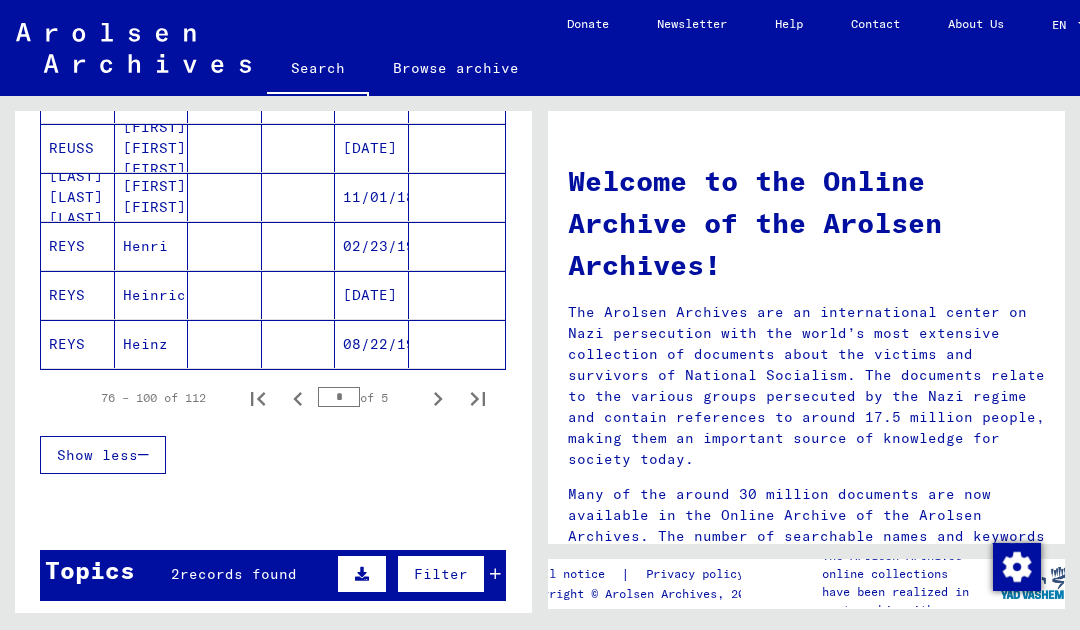 scroll, scrollTop: 0, scrollLeft: 0, axis: both 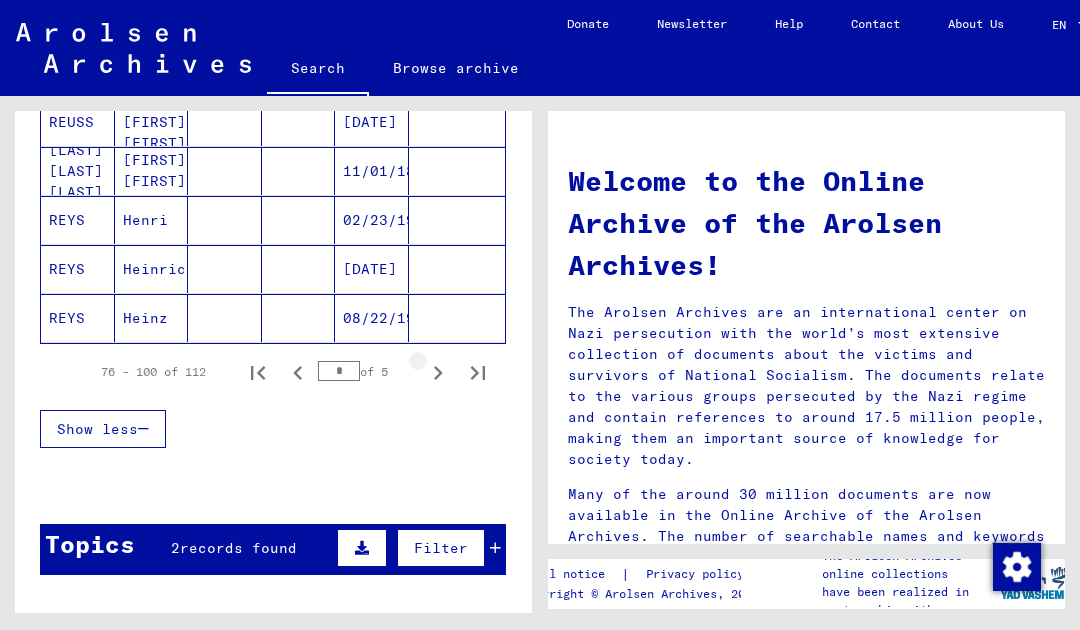 click 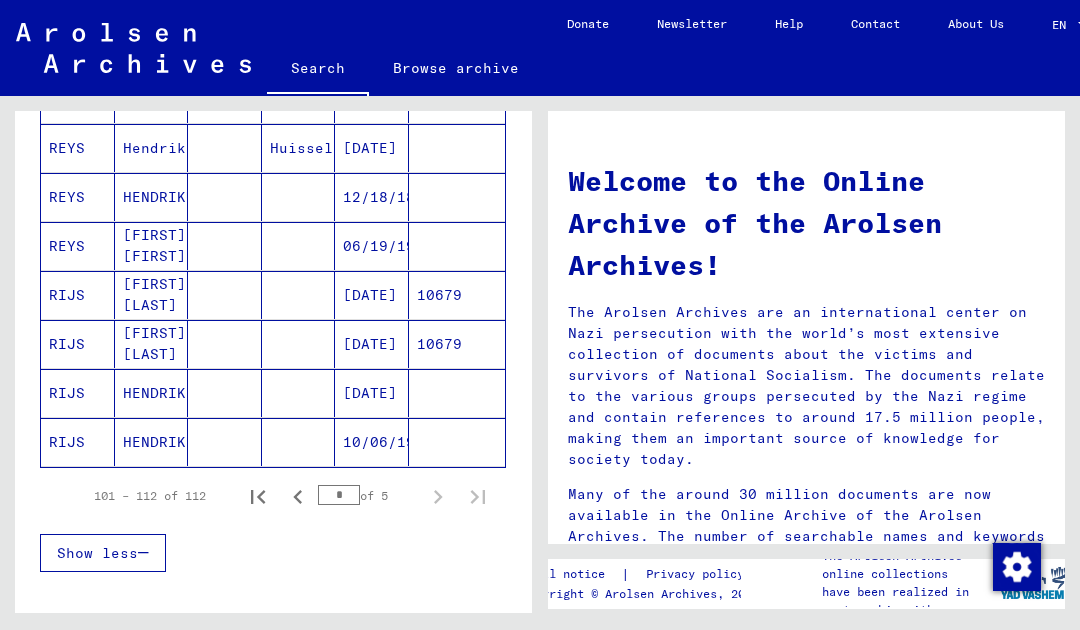 scroll, scrollTop: 525, scrollLeft: 0, axis: vertical 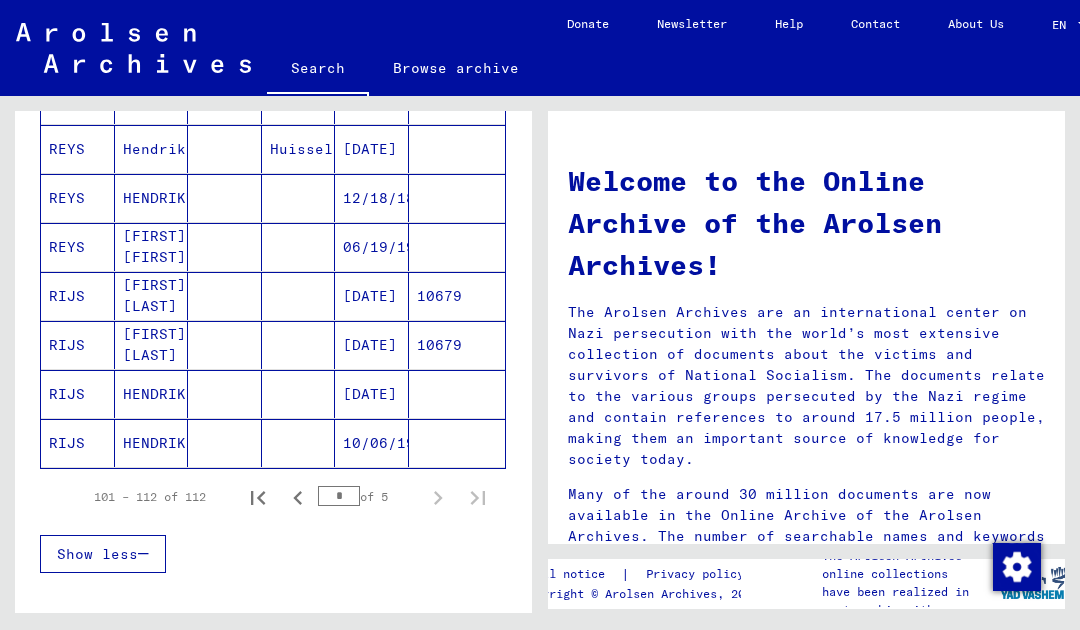 click on "[FIRST] [LAST]" at bounding box center [152, 394] 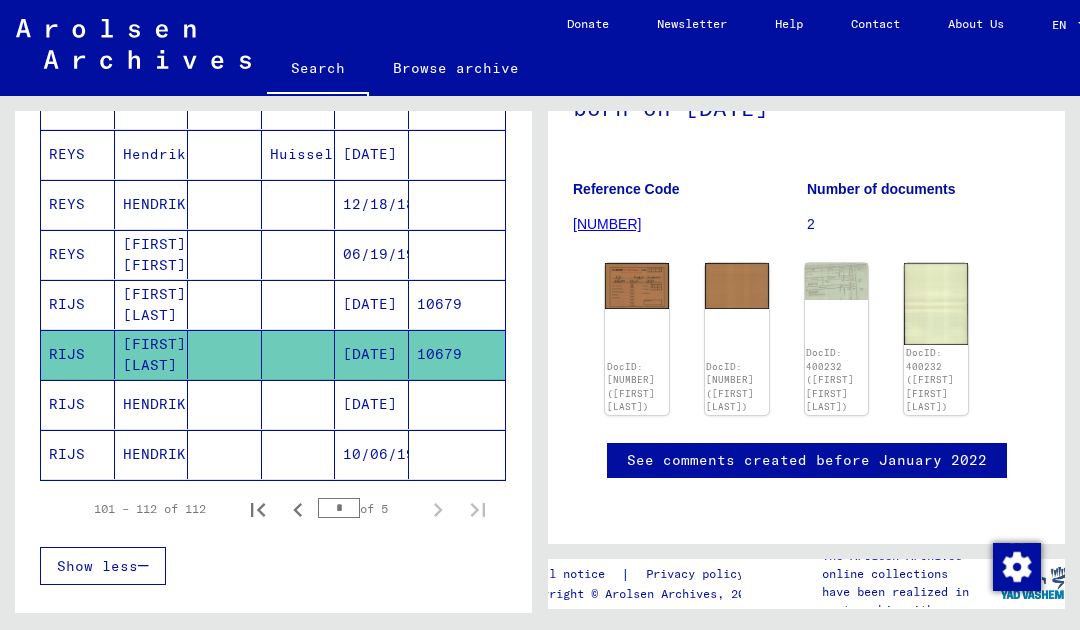 scroll, scrollTop: 231, scrollLeft: 0, axis: vertical 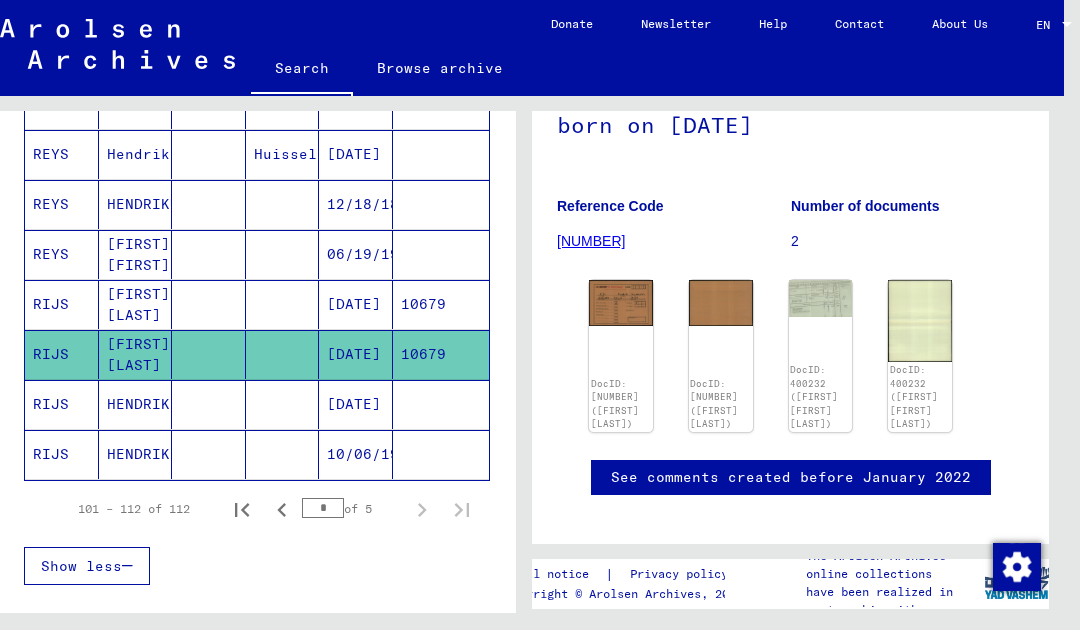 click 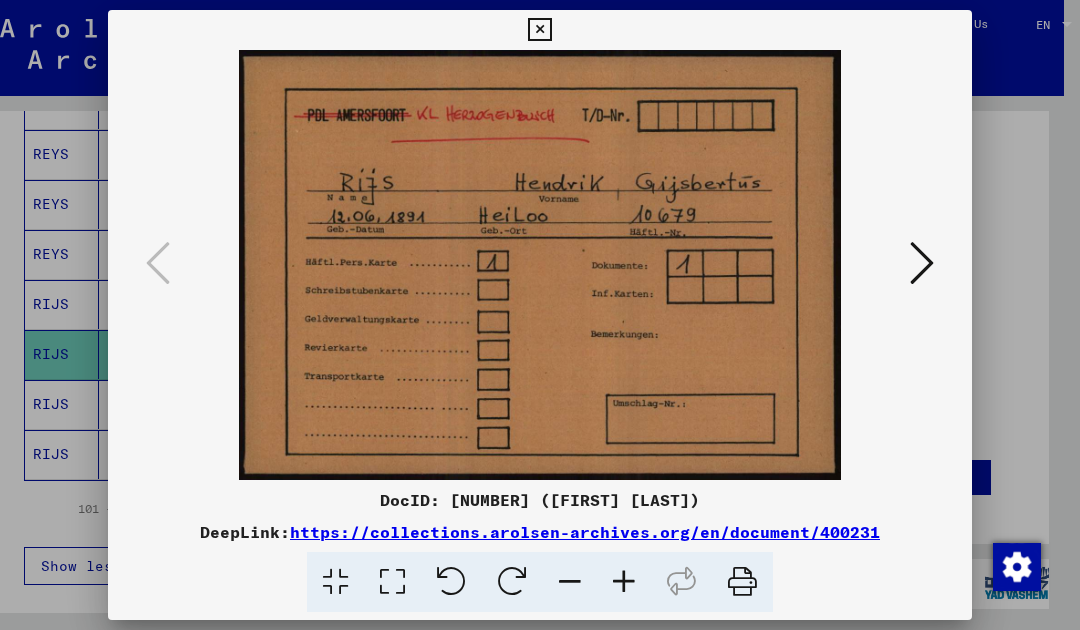click at bounding box center (922, 263) 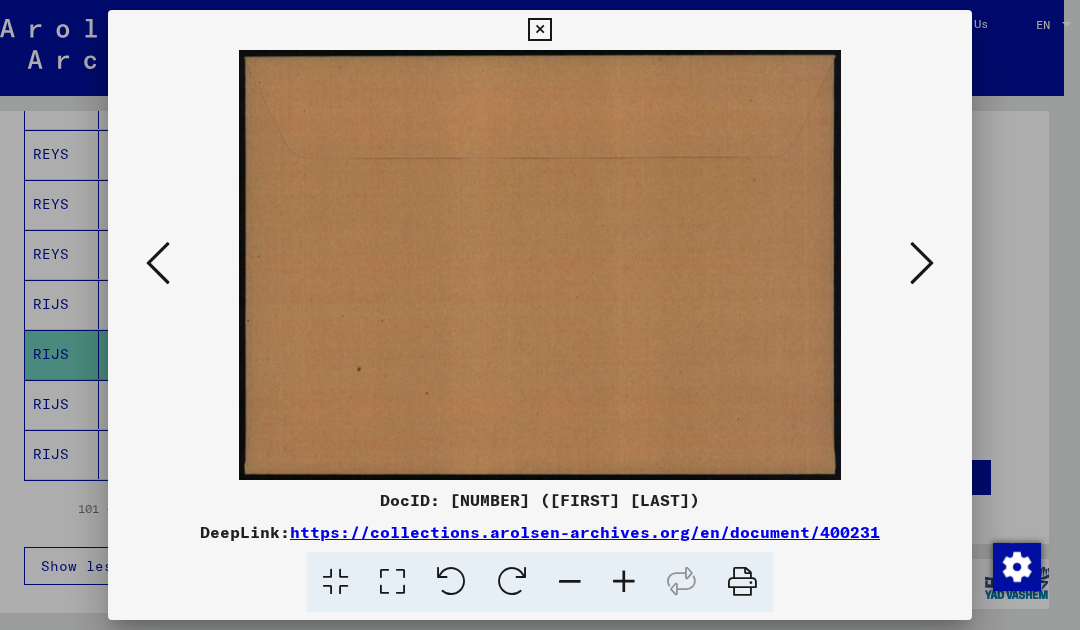 click at bounding box center (158, 264) 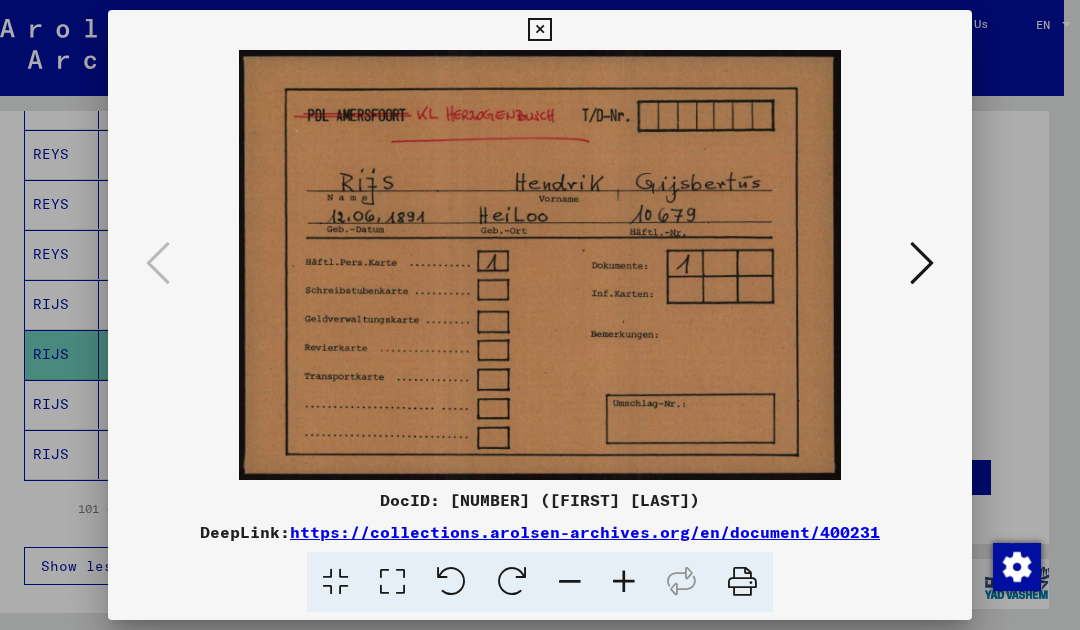 click at bounding box center [539, 30] 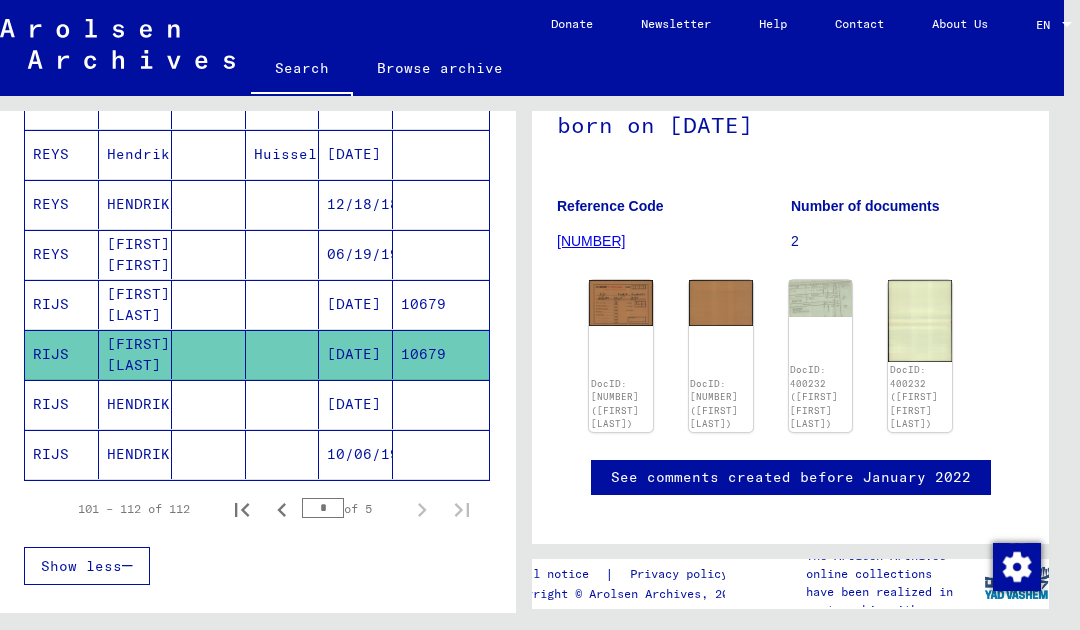 click on "DocID: 400232 ([FIRST] [FIRST] [LAST])" 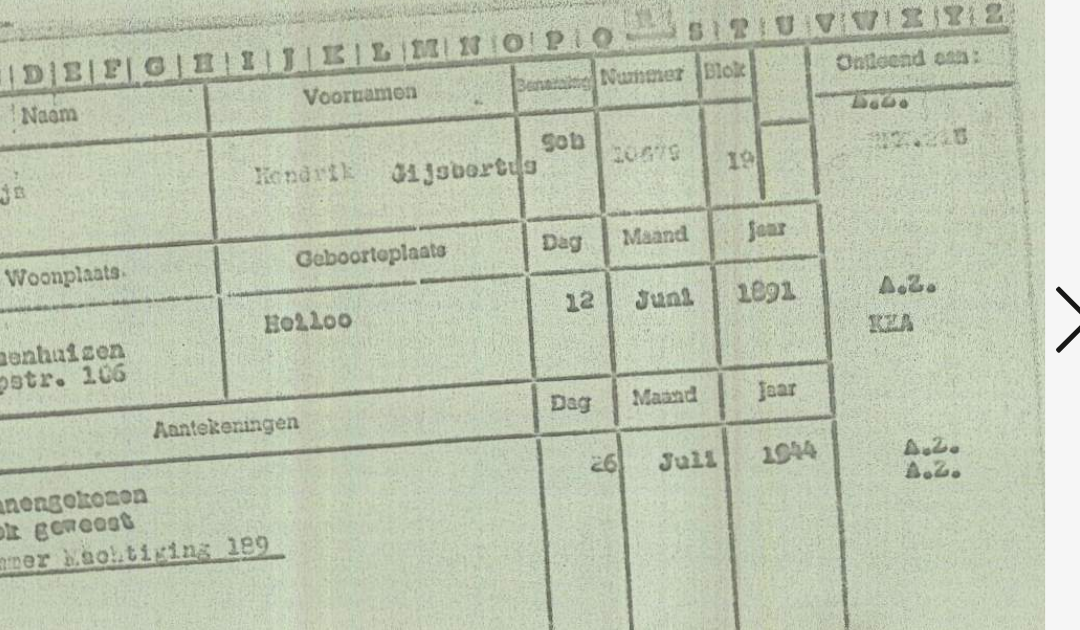 click at bounding box center [922, 263] 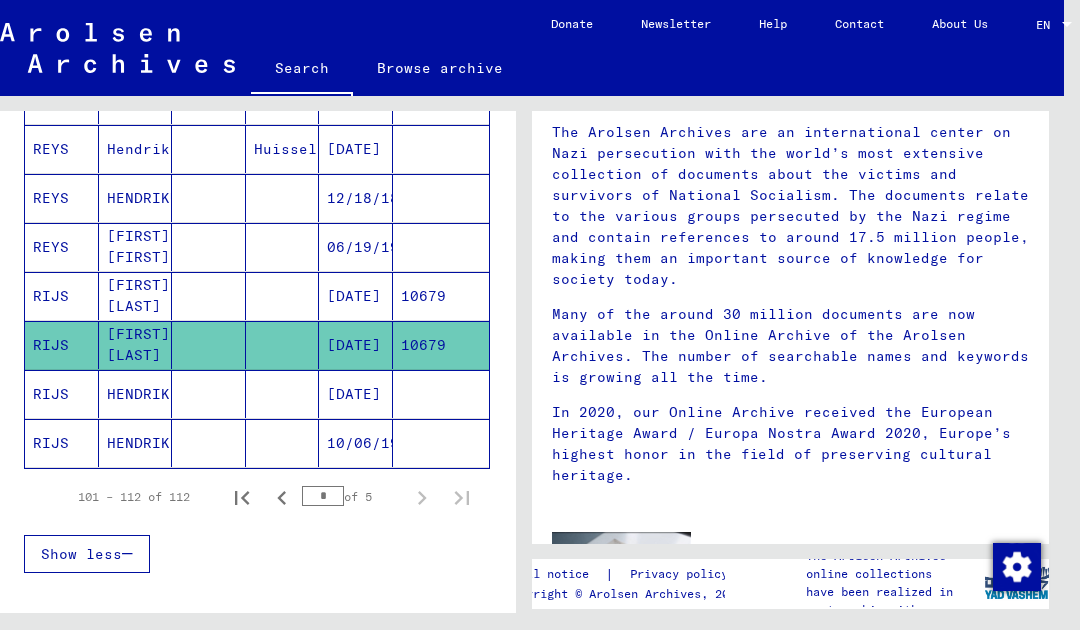 click 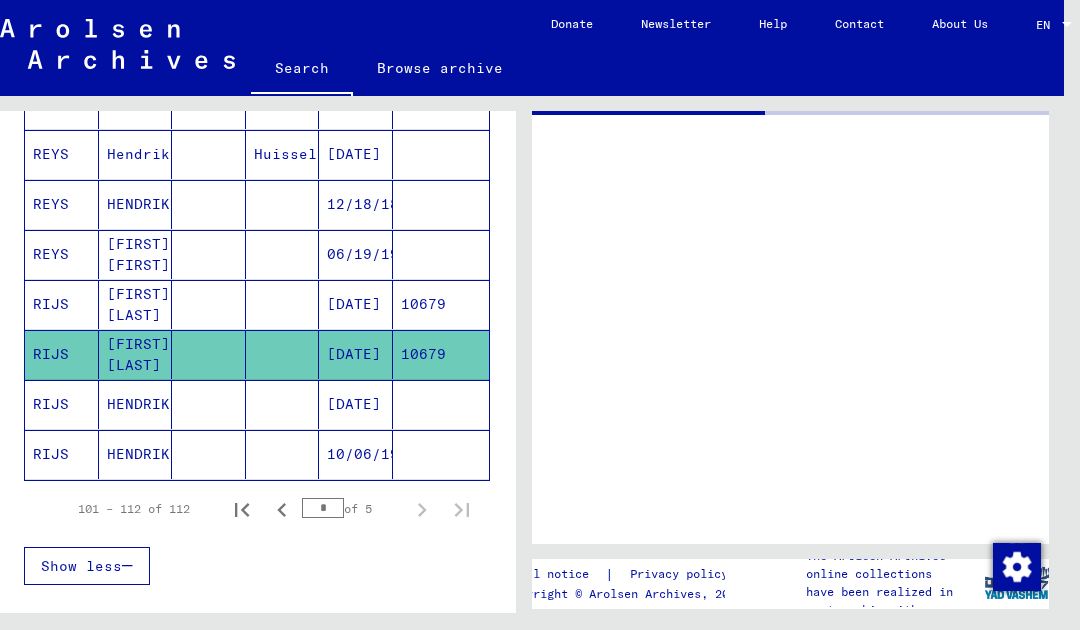 click on "[FIRST] [LAST]" 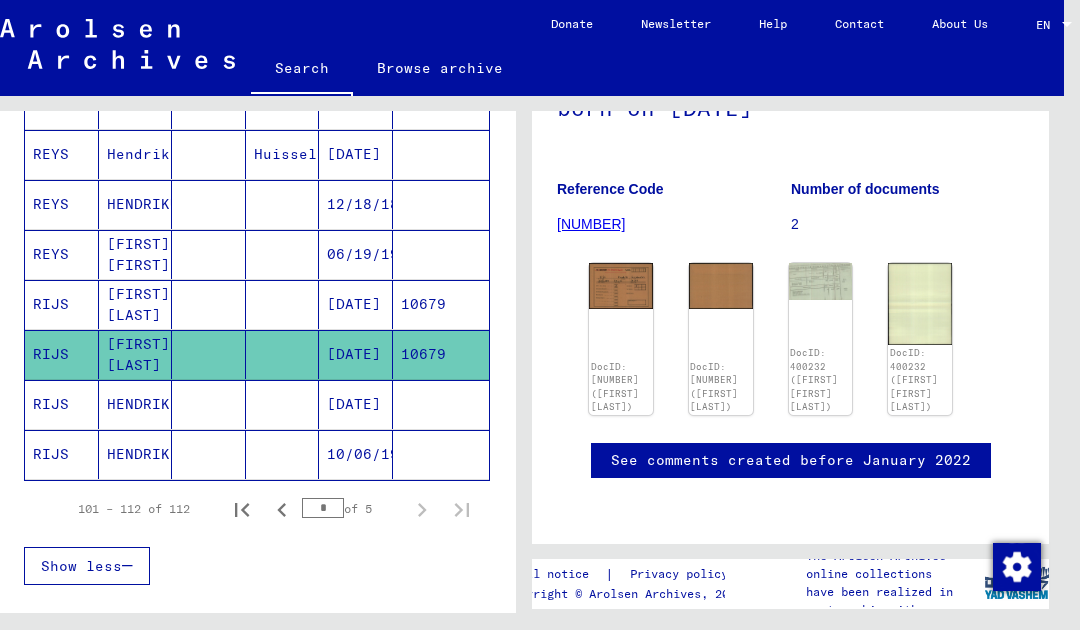 scroll, scrollTop: 177, scrollLeft: 0, axis: vertical 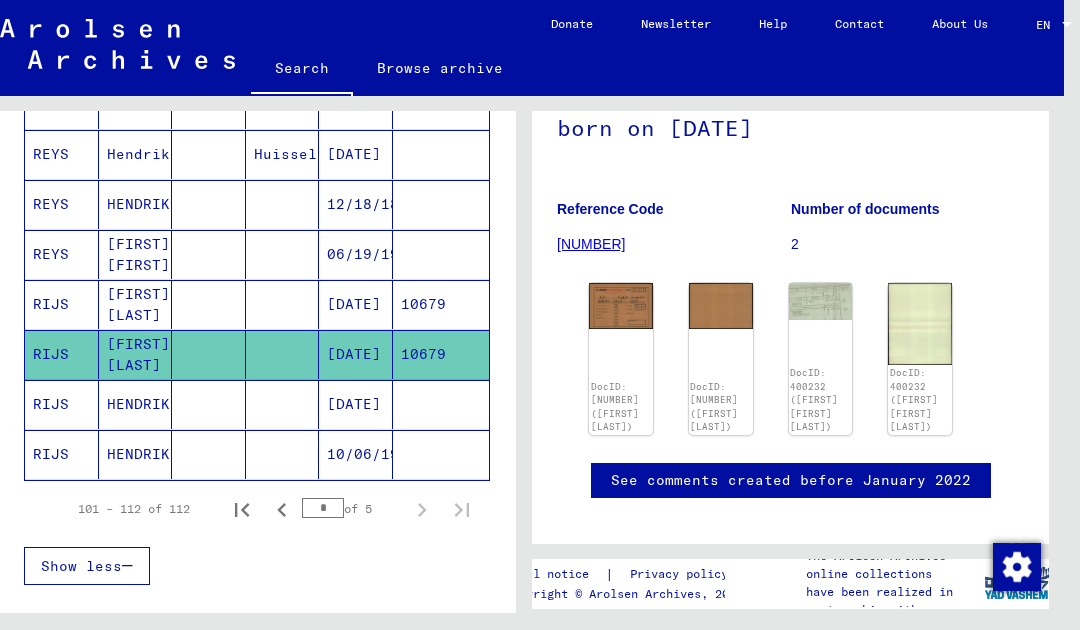 click 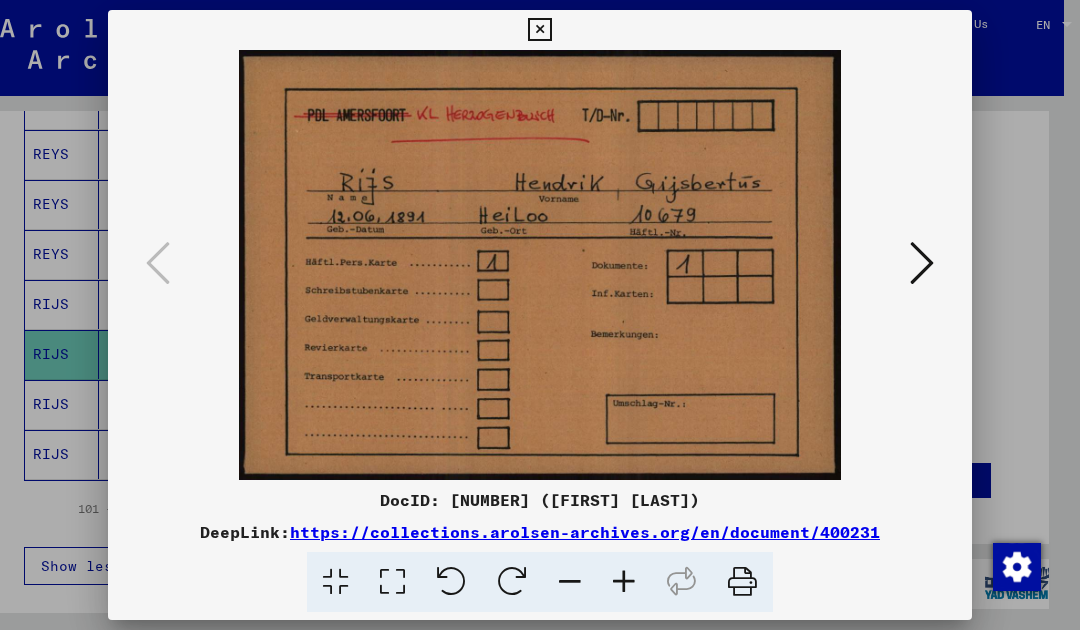 click at bounding box center (922, 263) 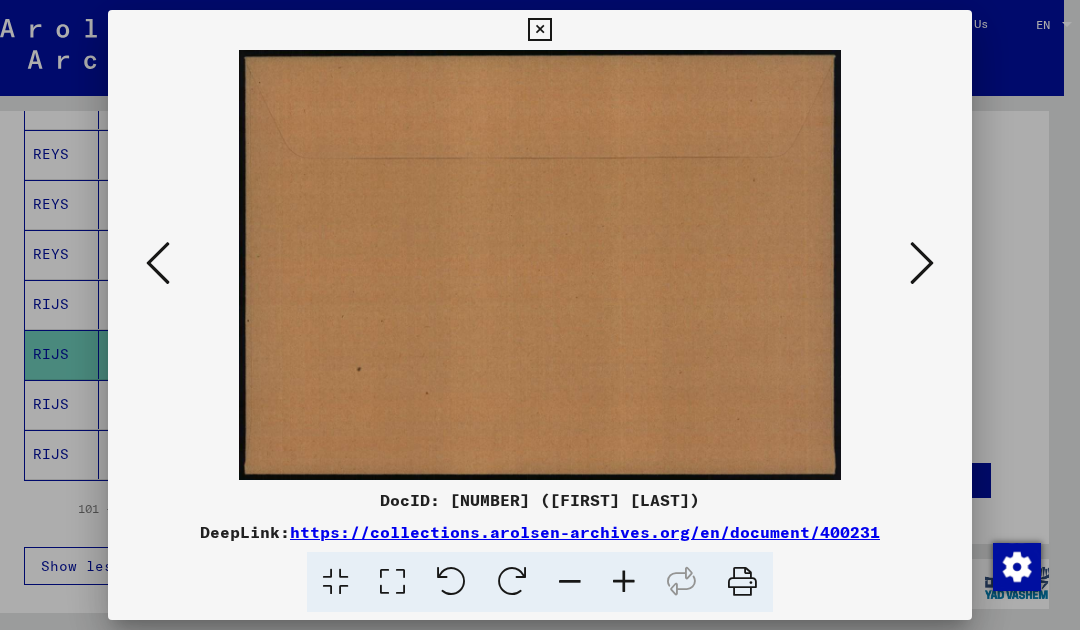 click at bounding box center [922, 263] 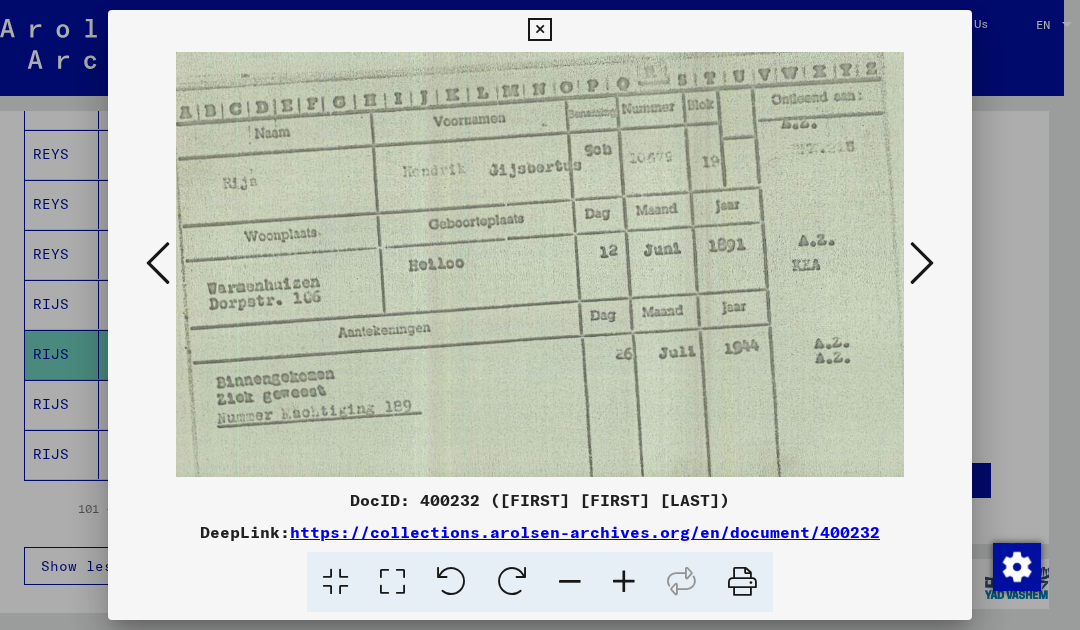 click at bounding box center (158, 263) 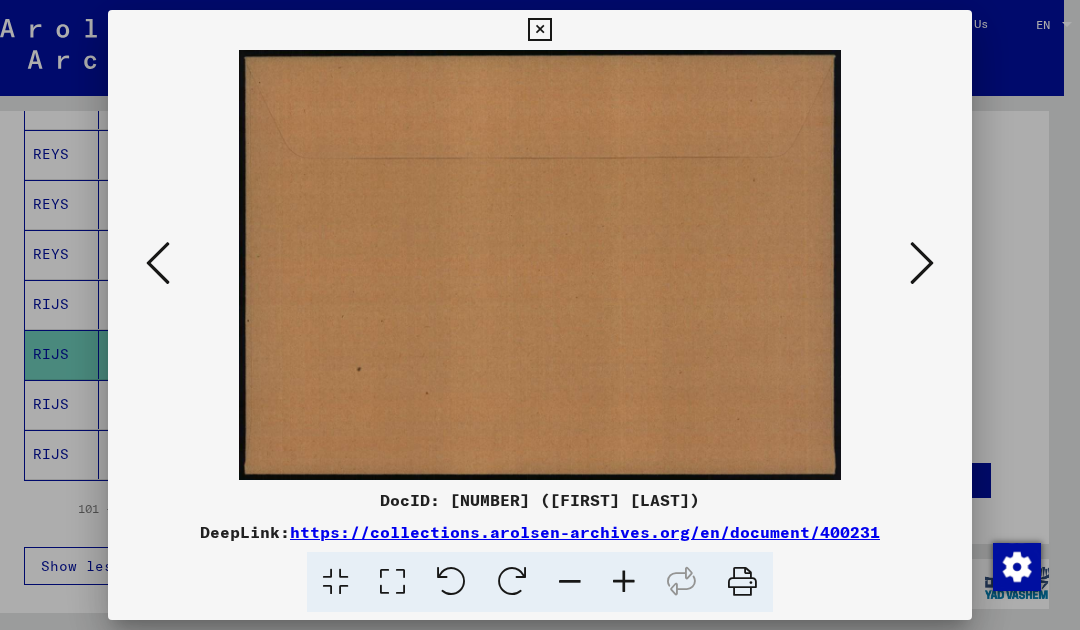 click at bounding box center (158, 263) 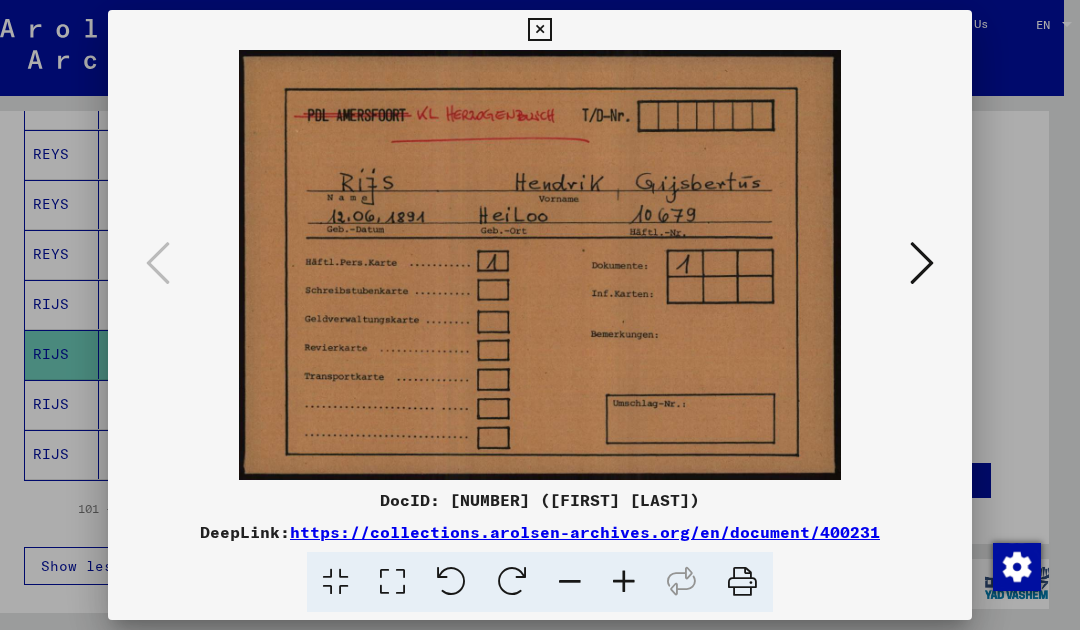 click at bounding box center (922, 263) 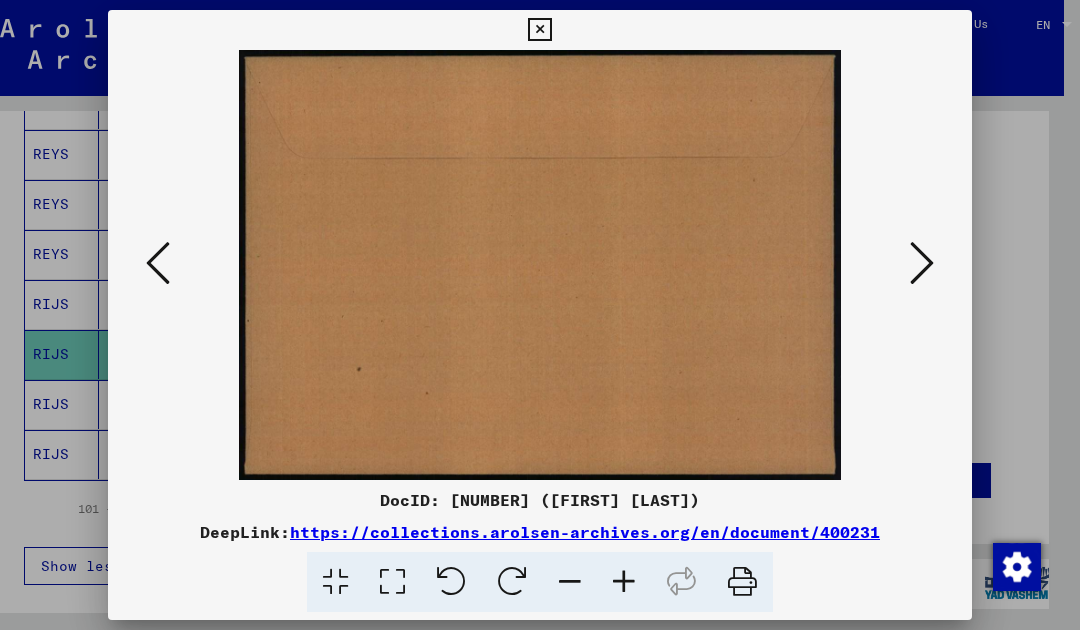click at bounding box center (922, 263) 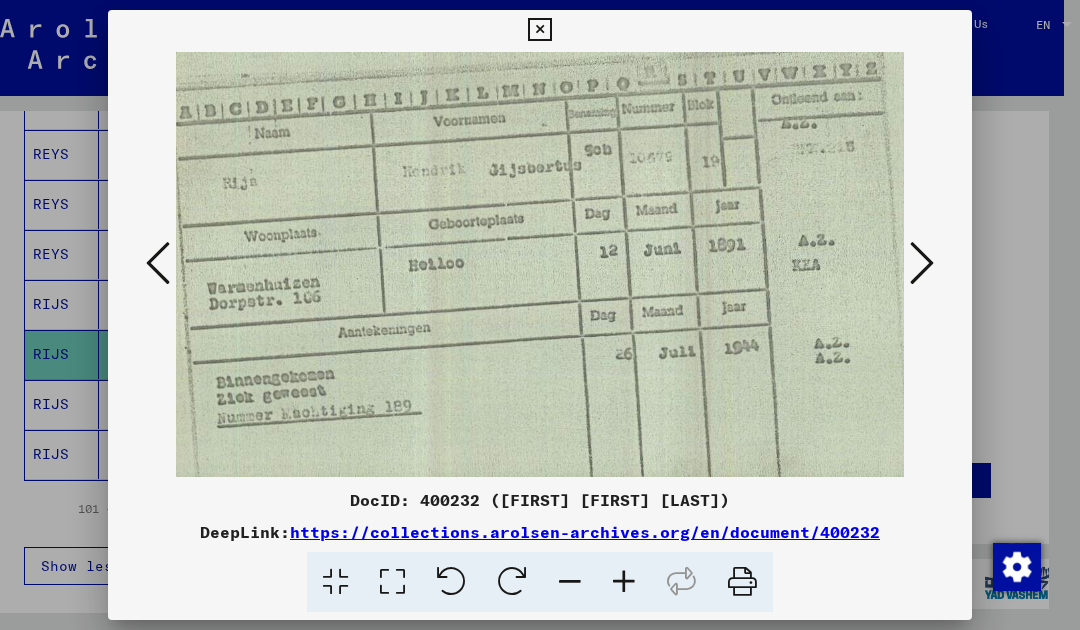 click on "https://collections.arolsen-archives.org/en/document/400232" at bounding box center [585, 532] 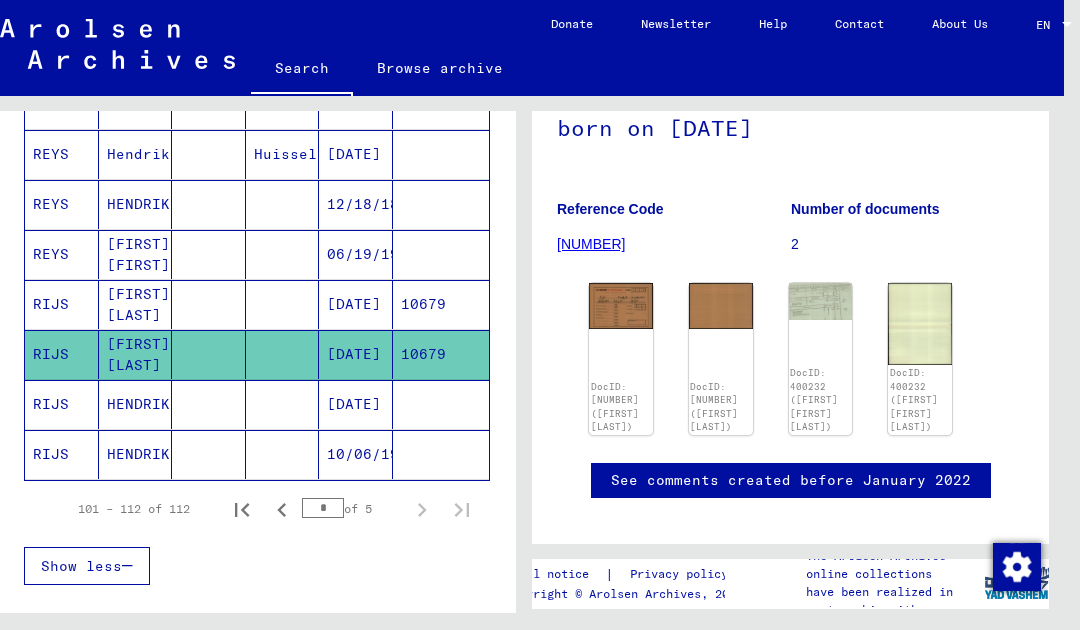 click on "RIJS" at bounding box center (62, 354) 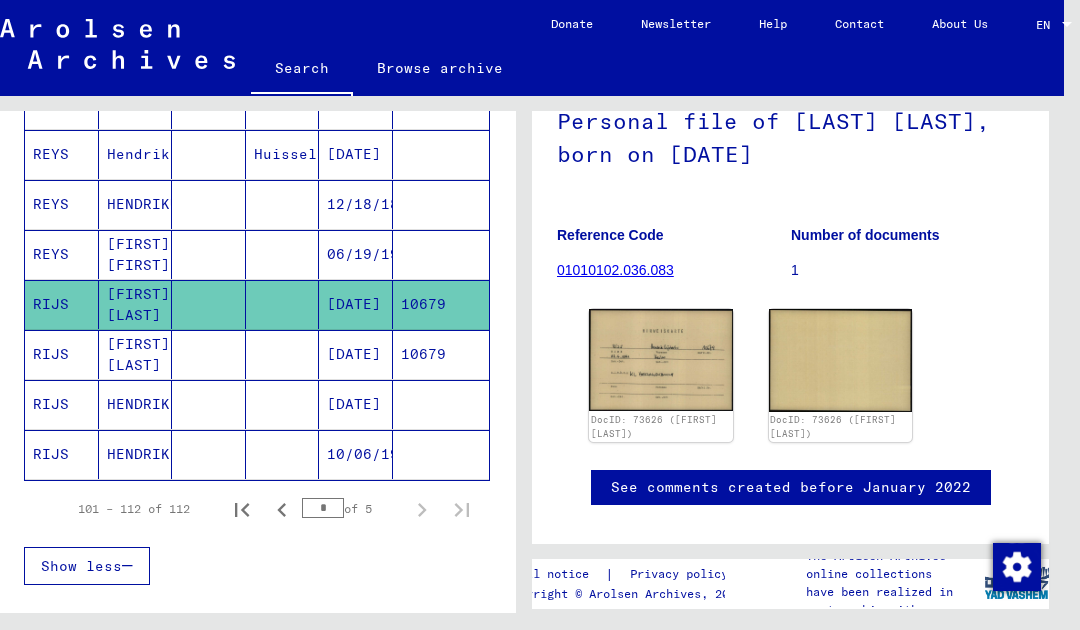 scroll, scrollTop: 154, scrollLeft: 0, axis: vertical 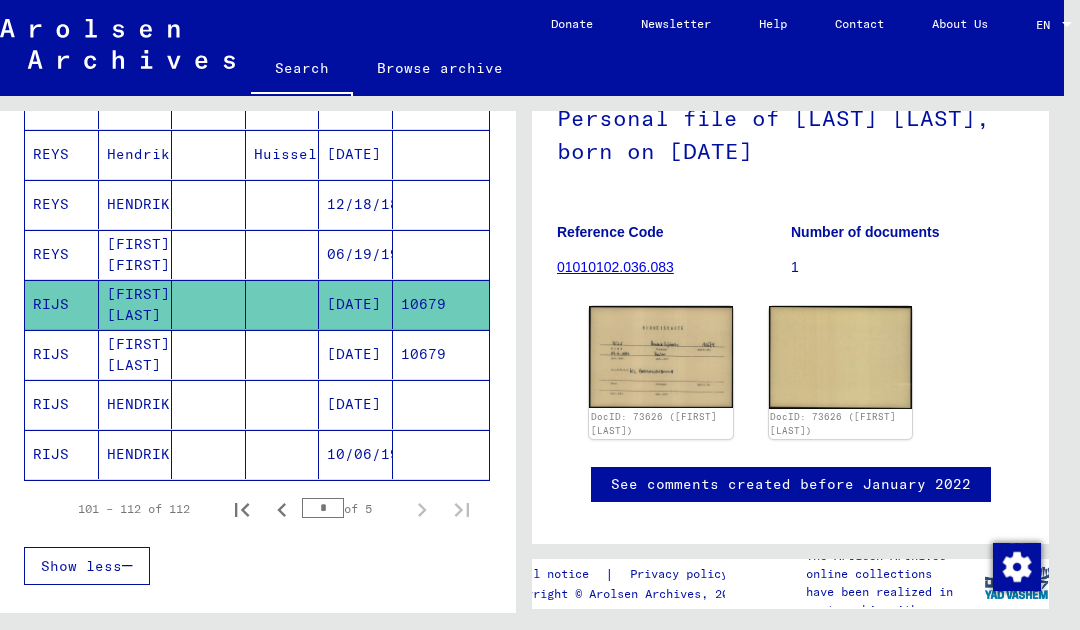 click 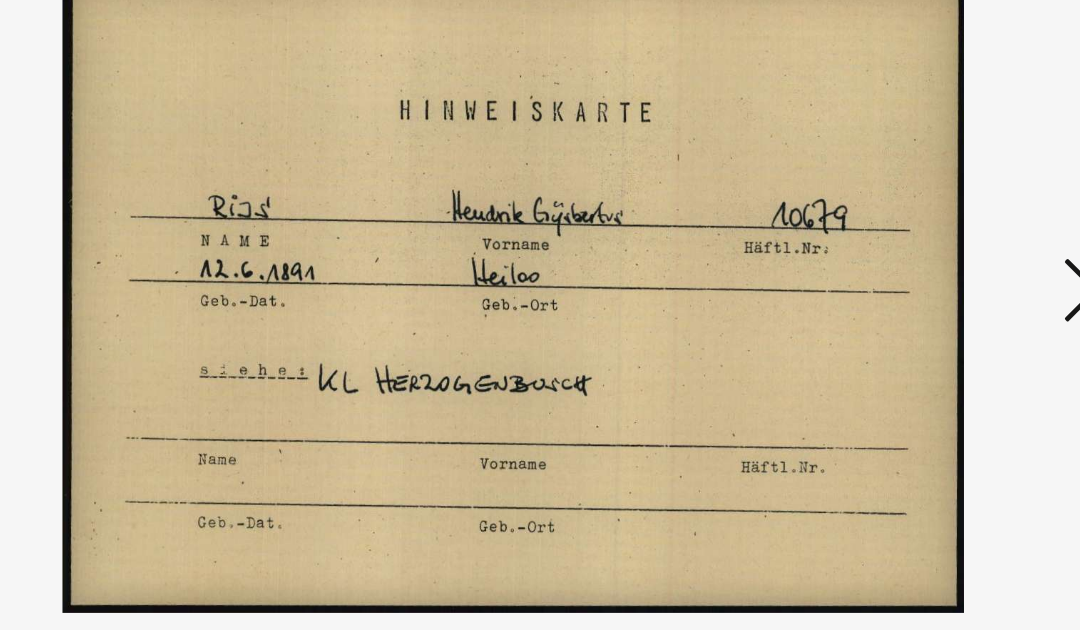 click at bounding box center [922, 263] 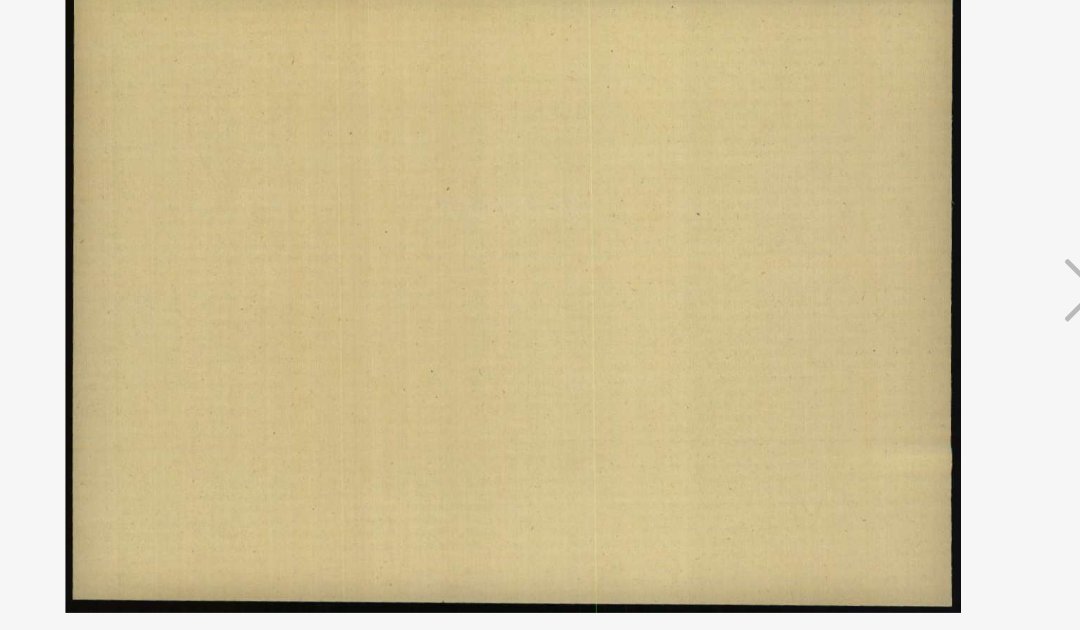 scroll, scrollTop: 0, scrollLeft: 0, axis: both 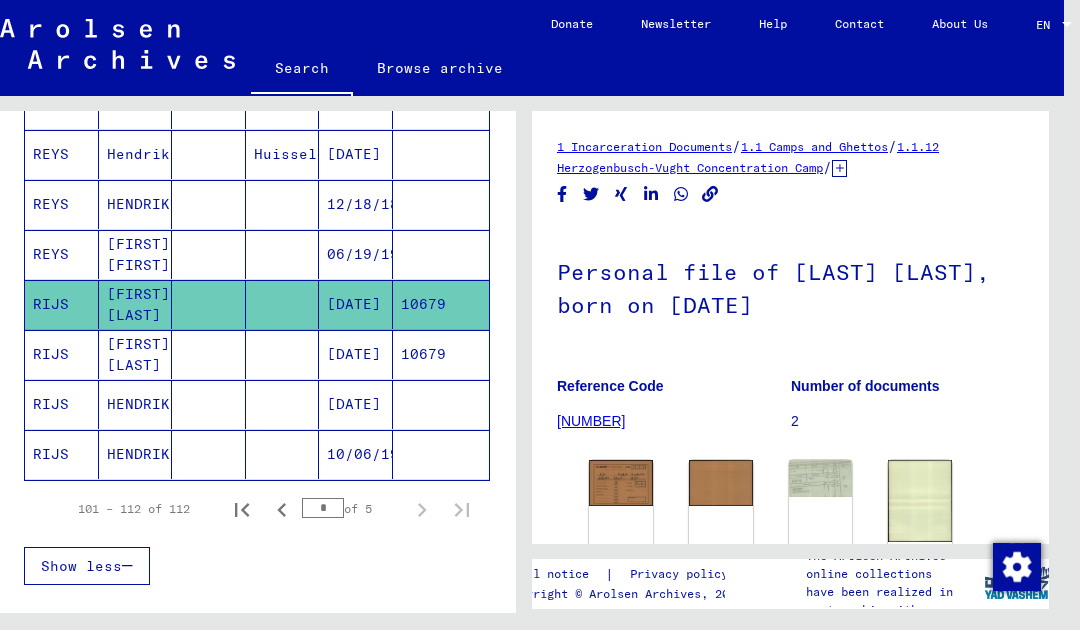 click 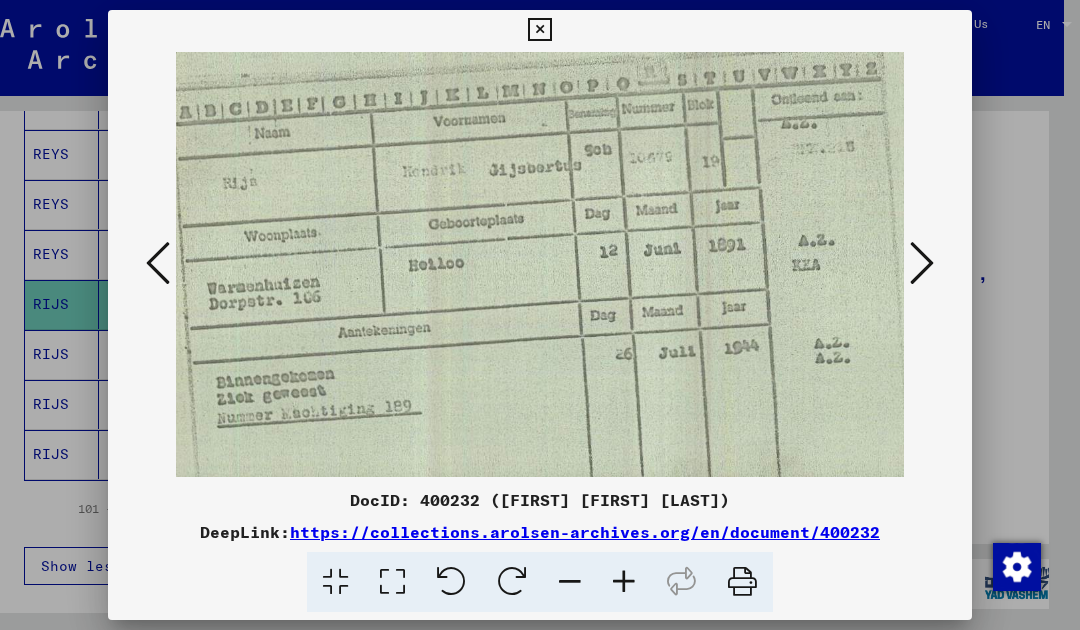 click at bounding box center [539, 30] 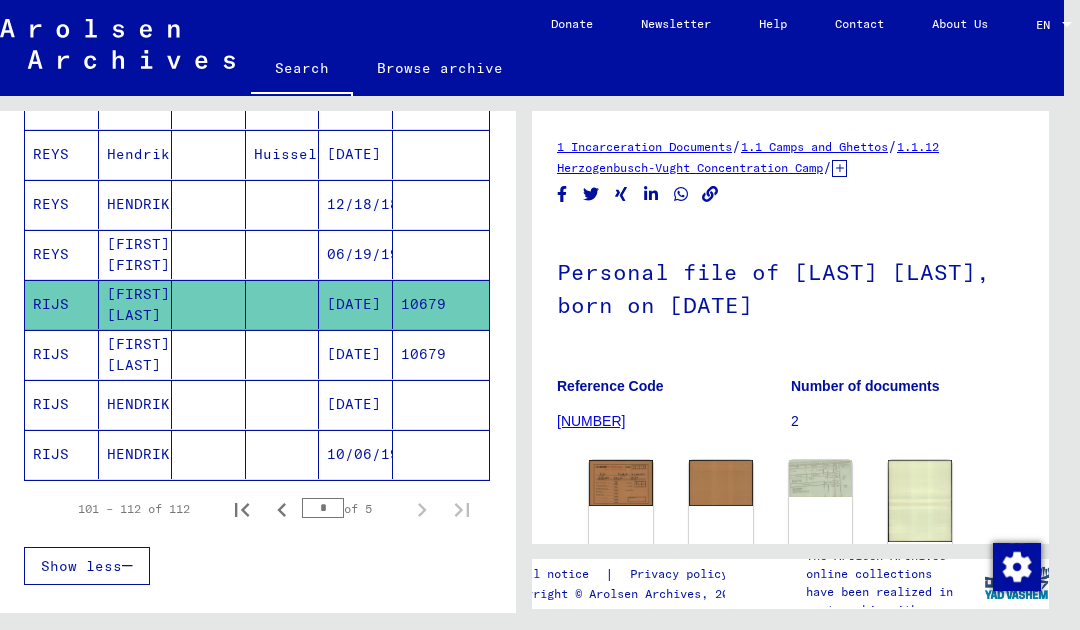 click 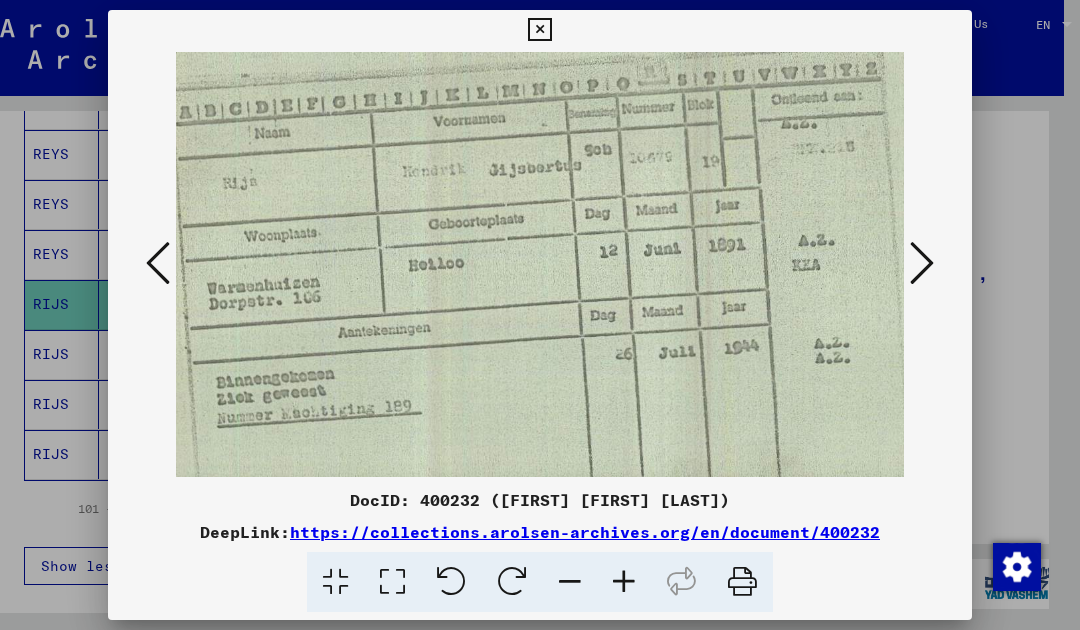 click at bounding box center (539, 30) 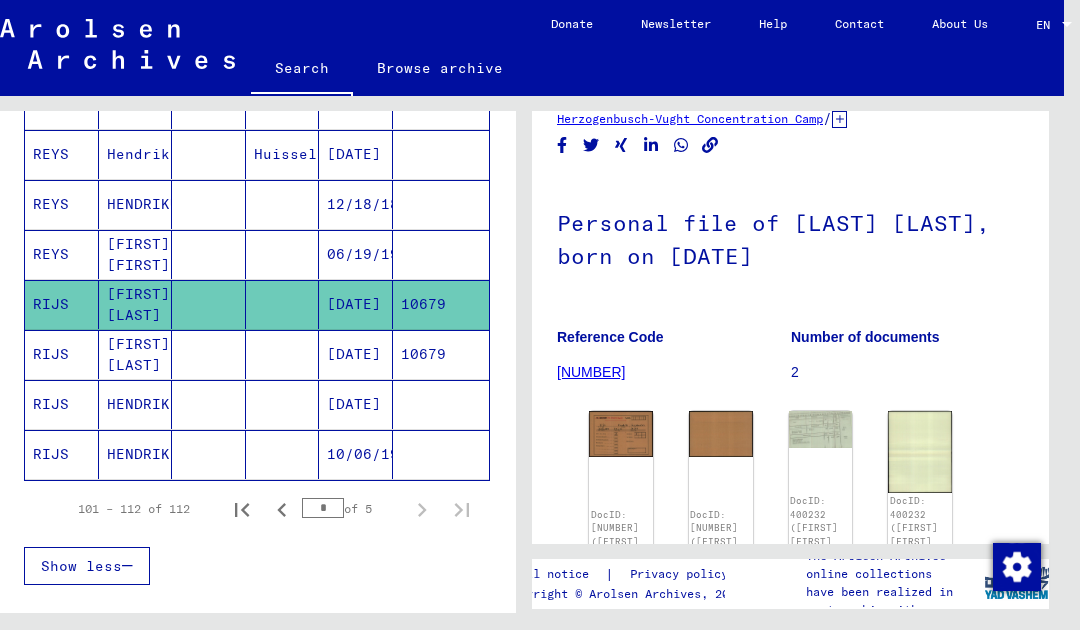 scroll, scrollTop: 50, scrollLeft: 0, axis: vertical 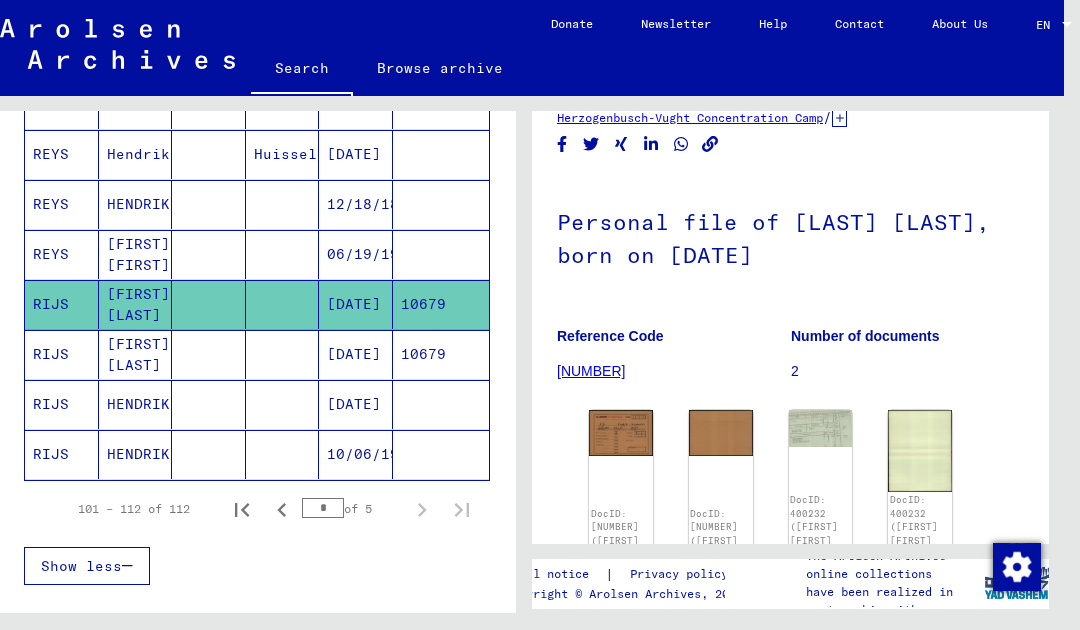 click on "HENDRIK" at bounding box center (136, 454) 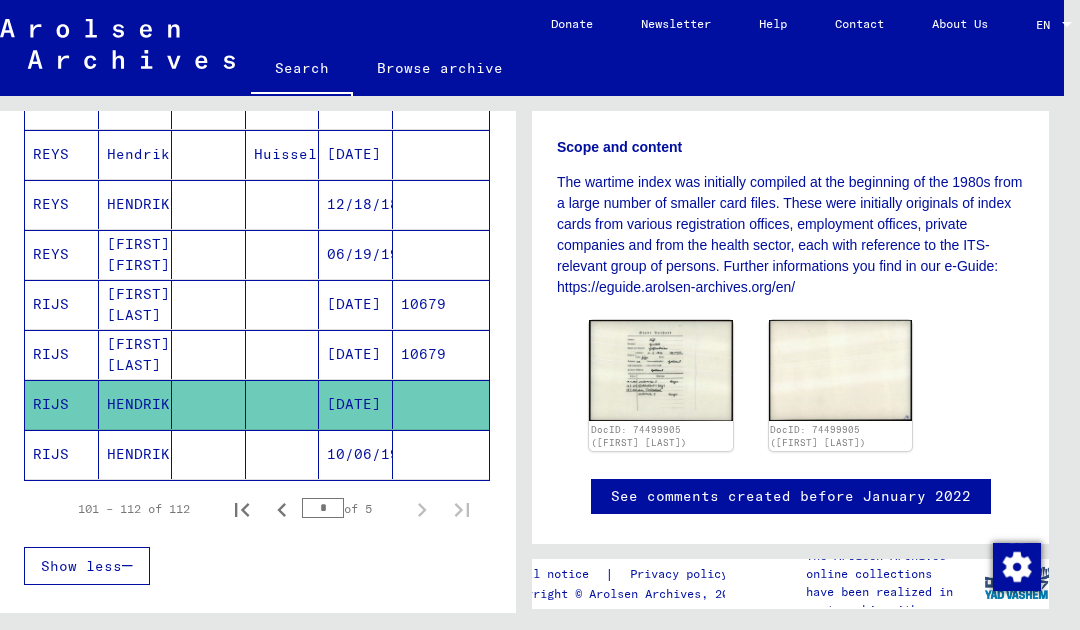 scroll, scrollTop: 430, scrollLeft: 0, axis: vertical 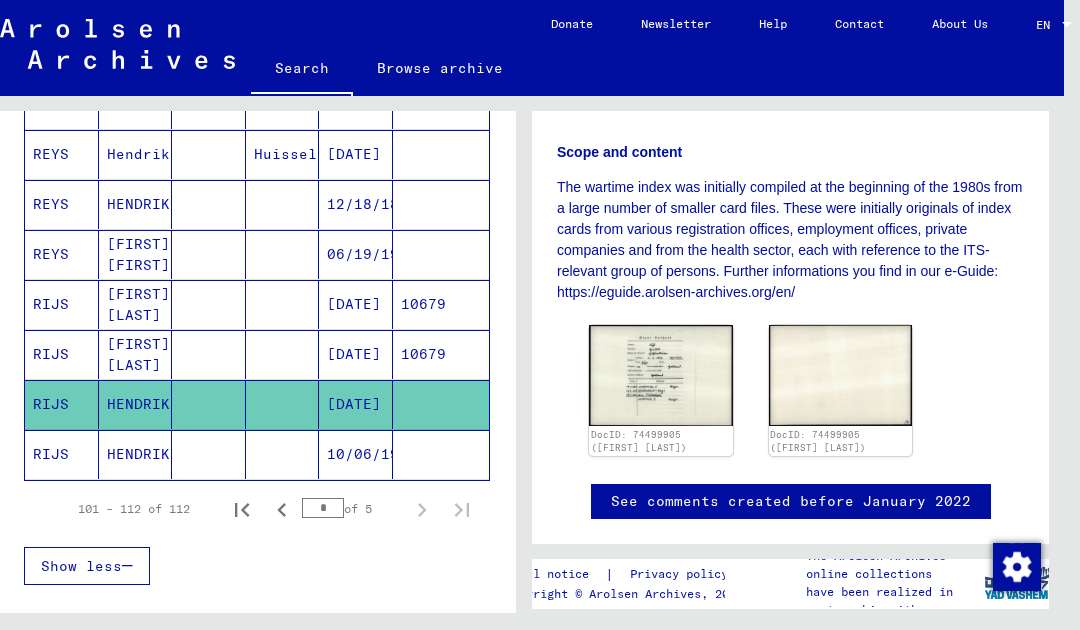 click 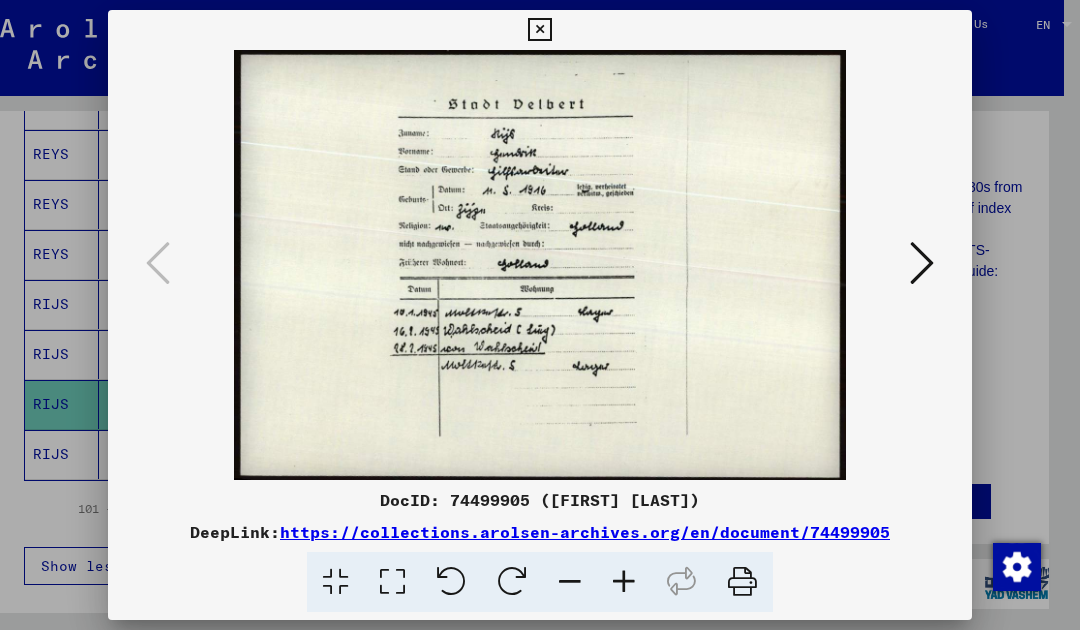 click at bounding box center (539, 30) 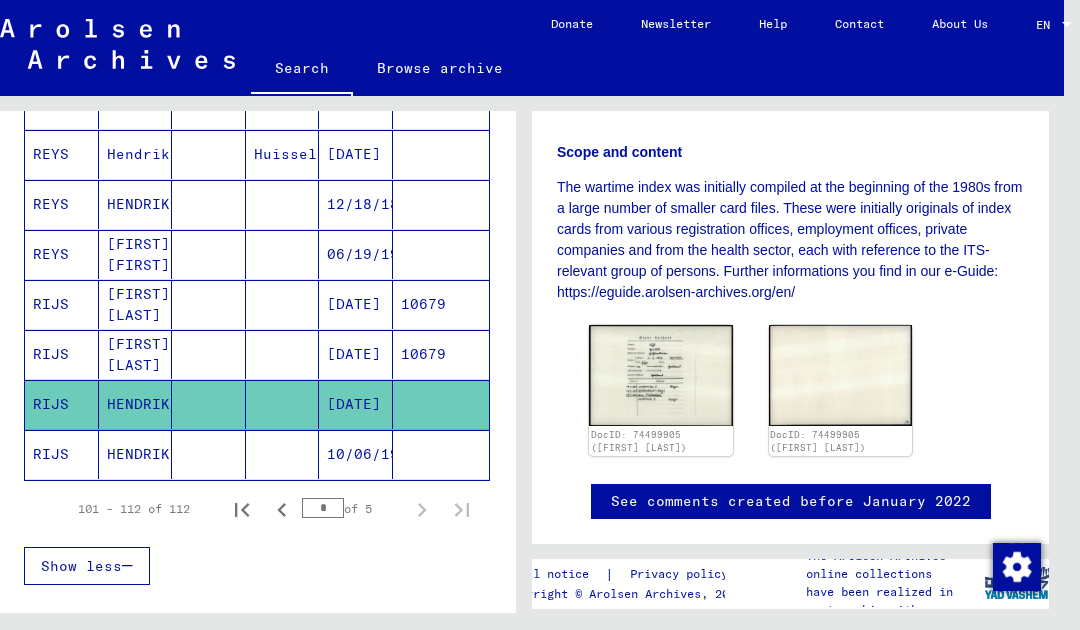 click on "RIJS" 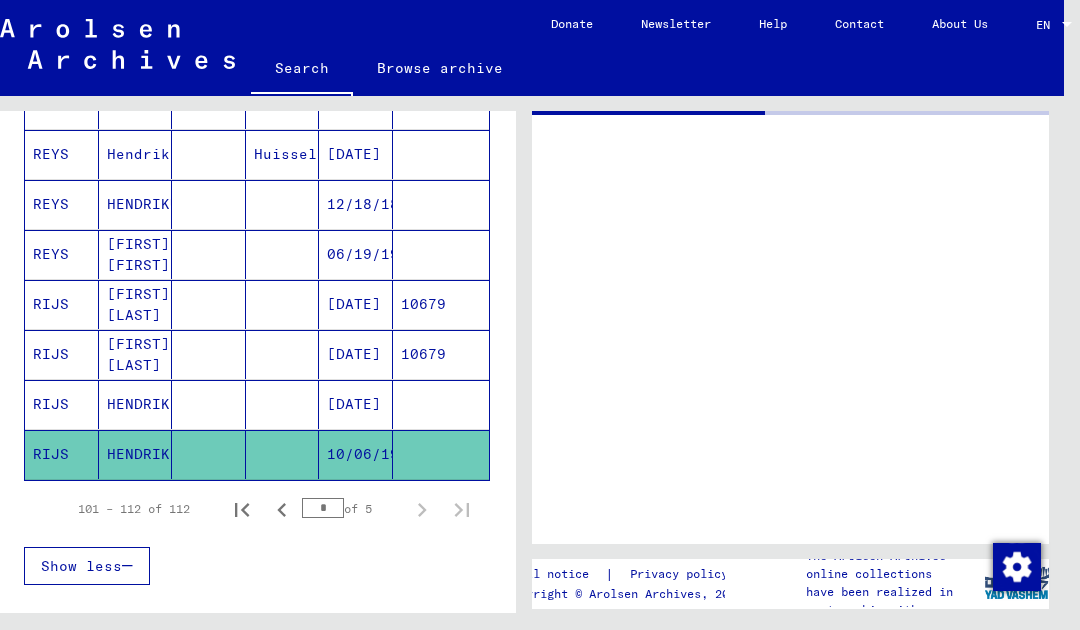 scroll, scrollTop: 0, scrollLeft: 0, axis: both 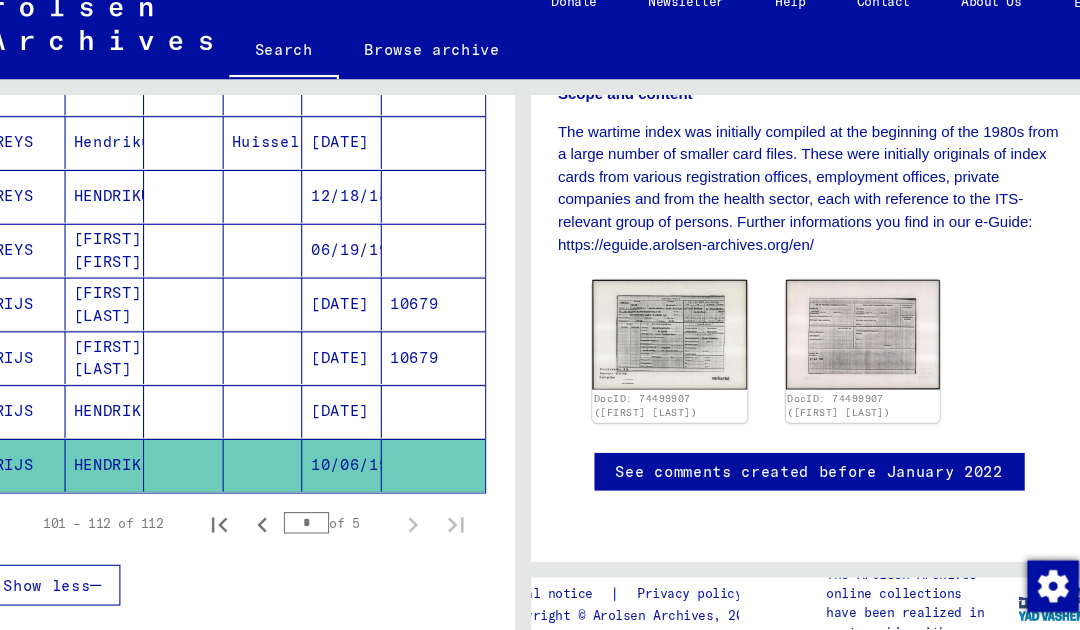click 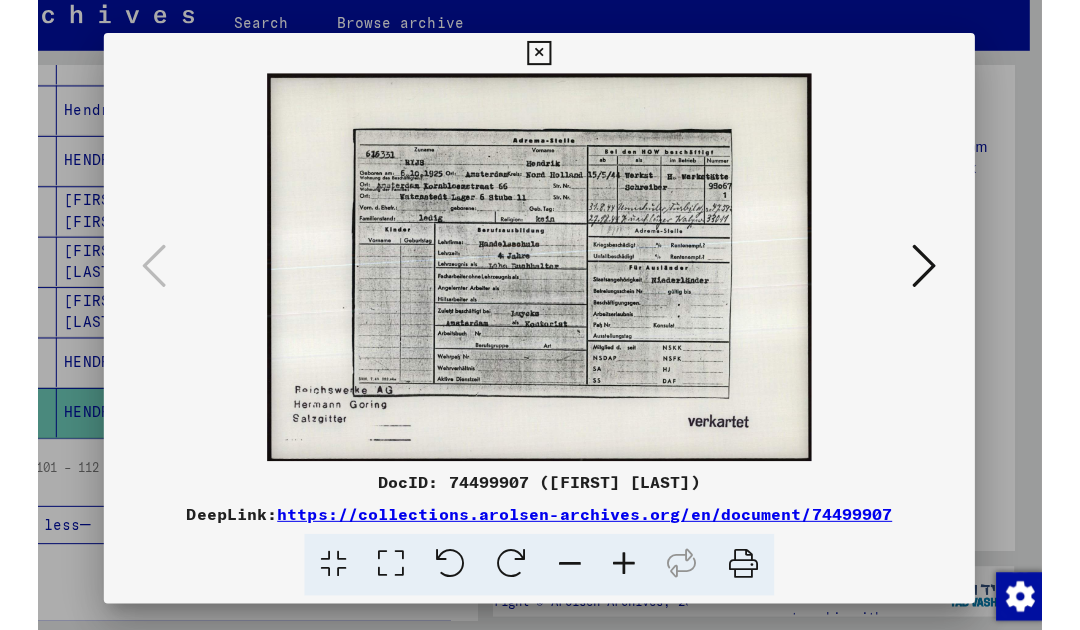 scroll, scrollTop: 0, scrollLeft: 0, axis: both 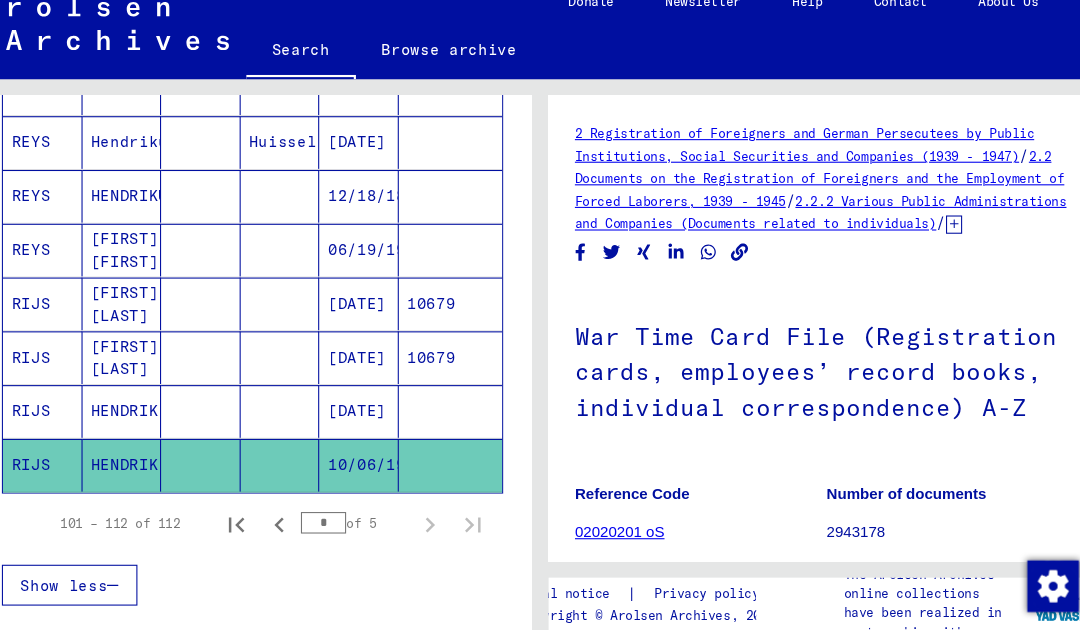 click at bounding box center (457, 454) 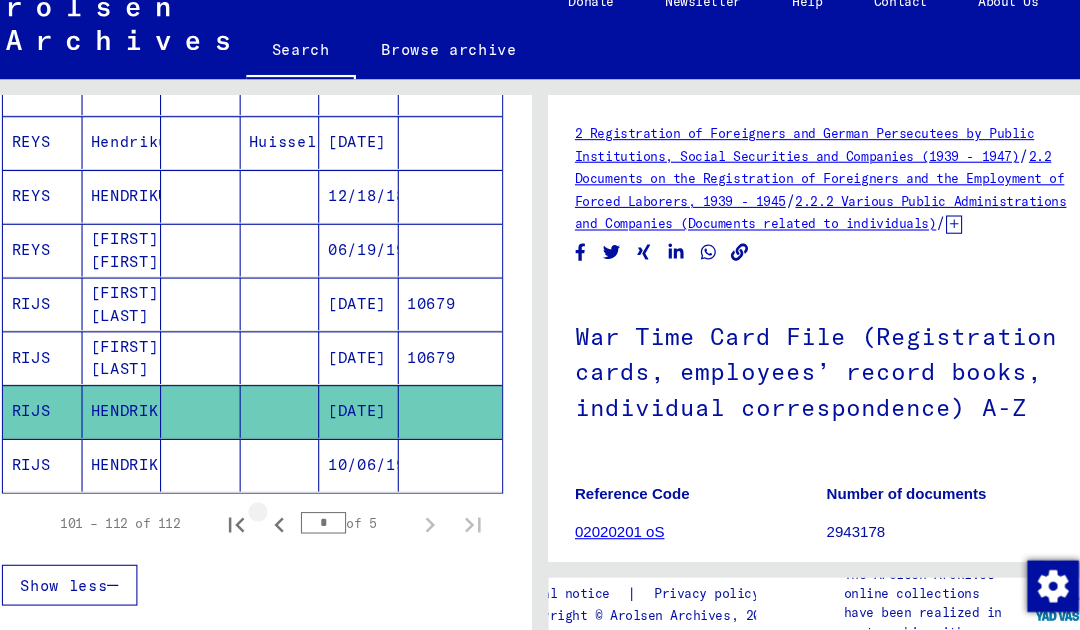 click 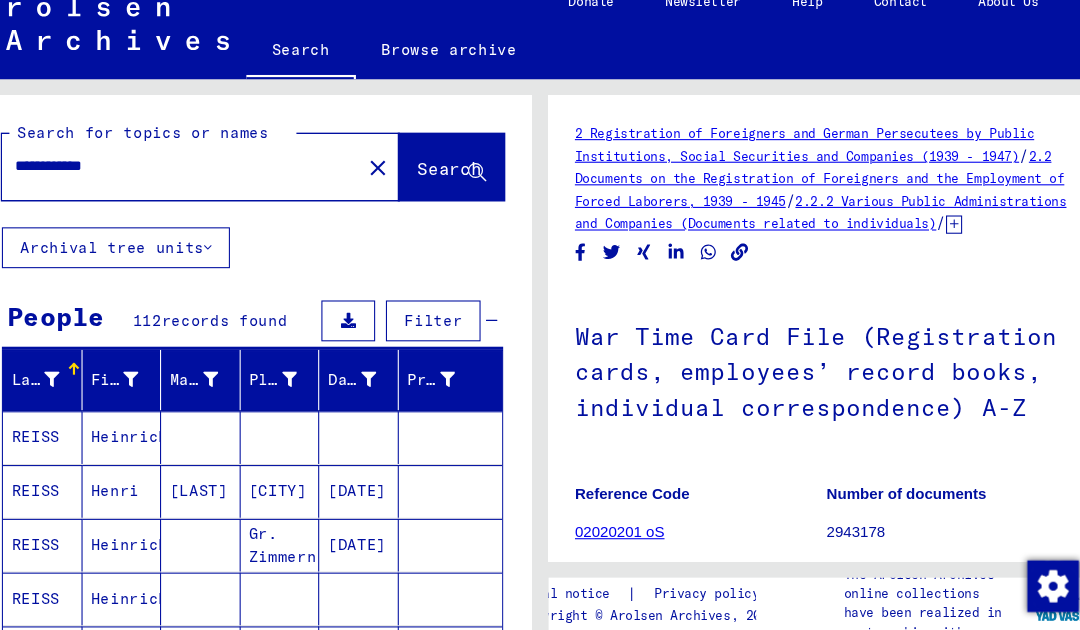 scroll, scrollTop: 0, scrollLeft: 0, axis: both 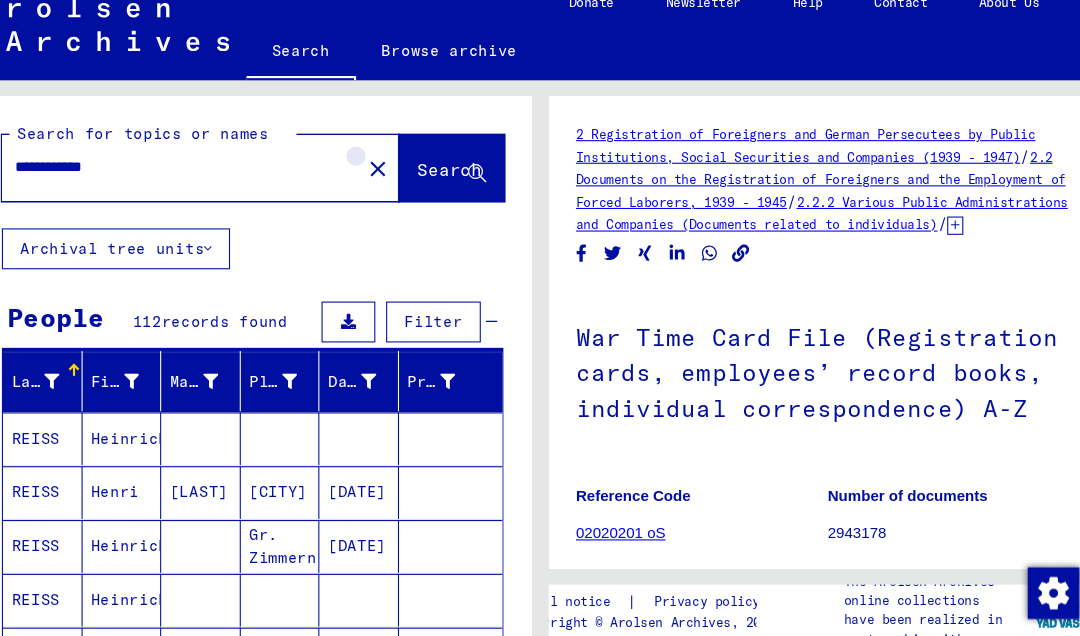 click on "close" 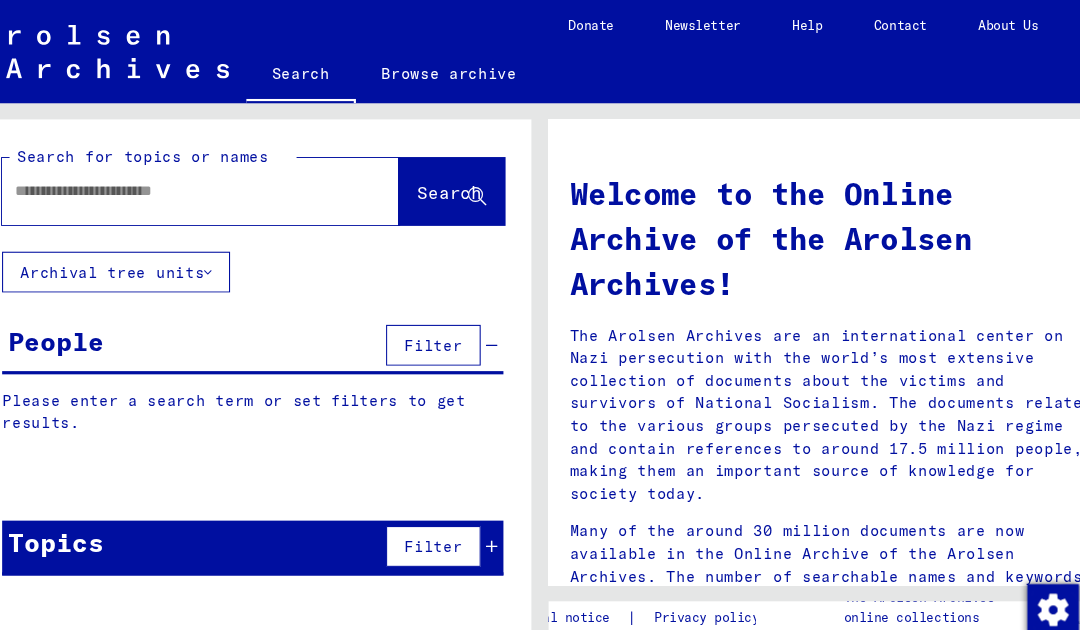 click at bounding box center (200, 177) 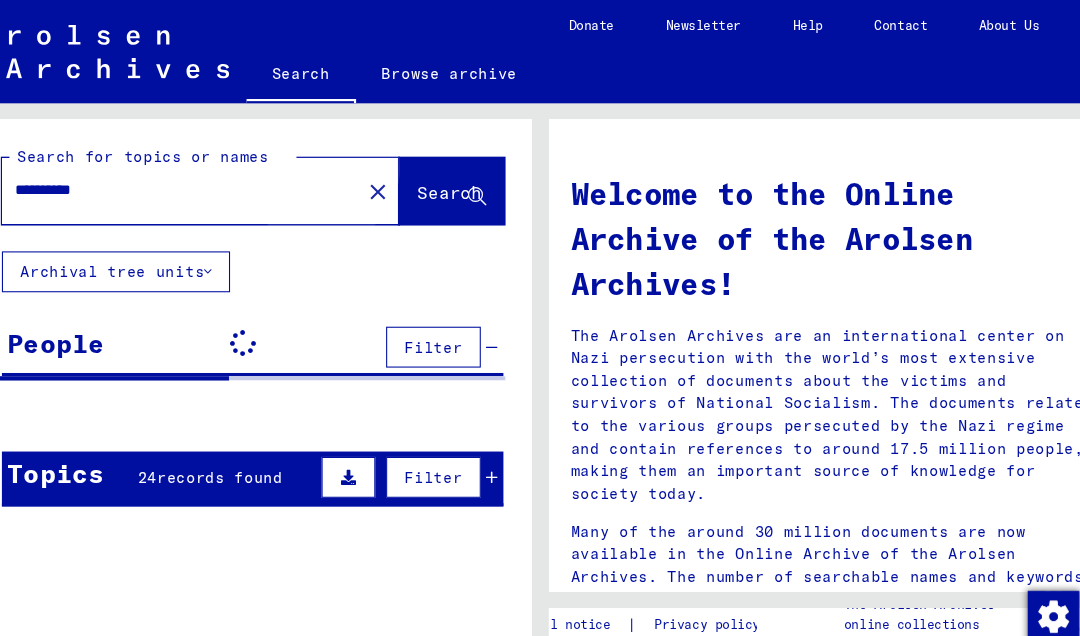 click on "Search" 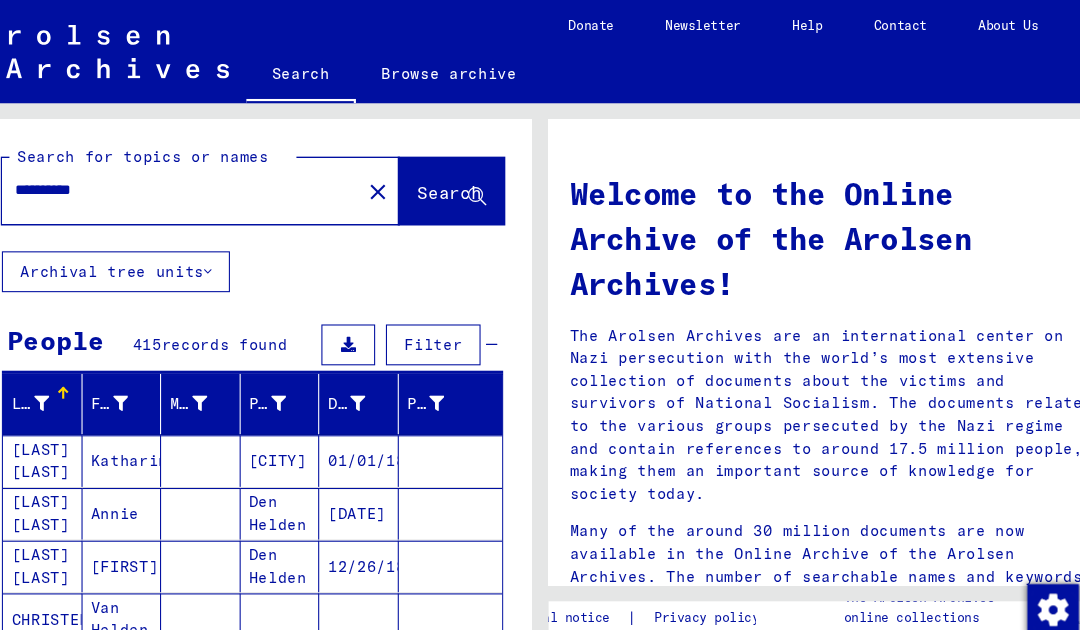 scroll, scrollTop: 0, scrollLeft: 0, axis: both 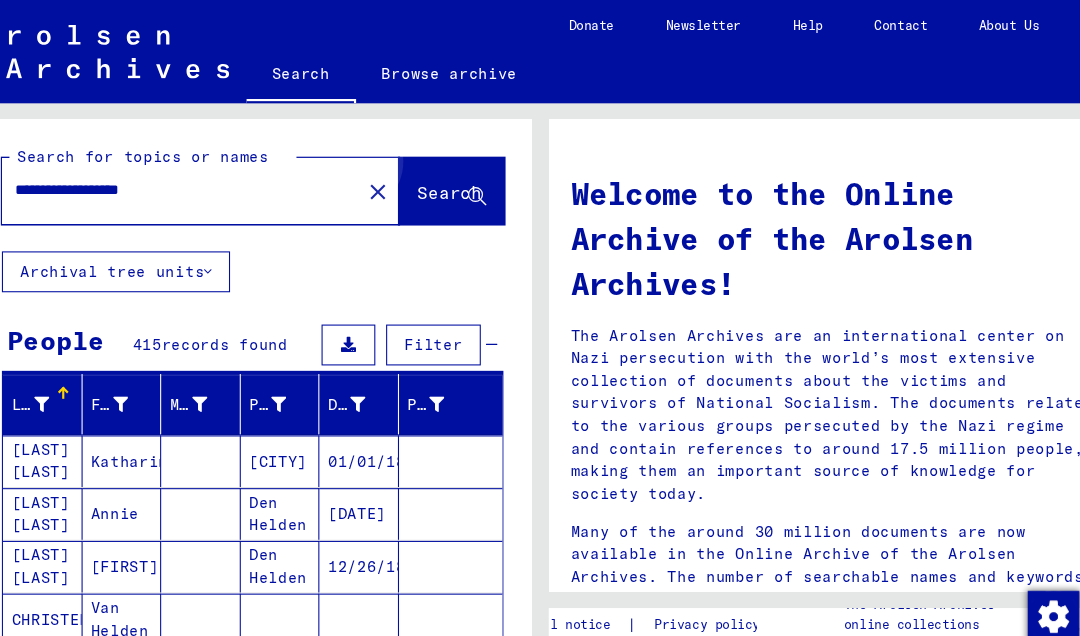 type on "**********" 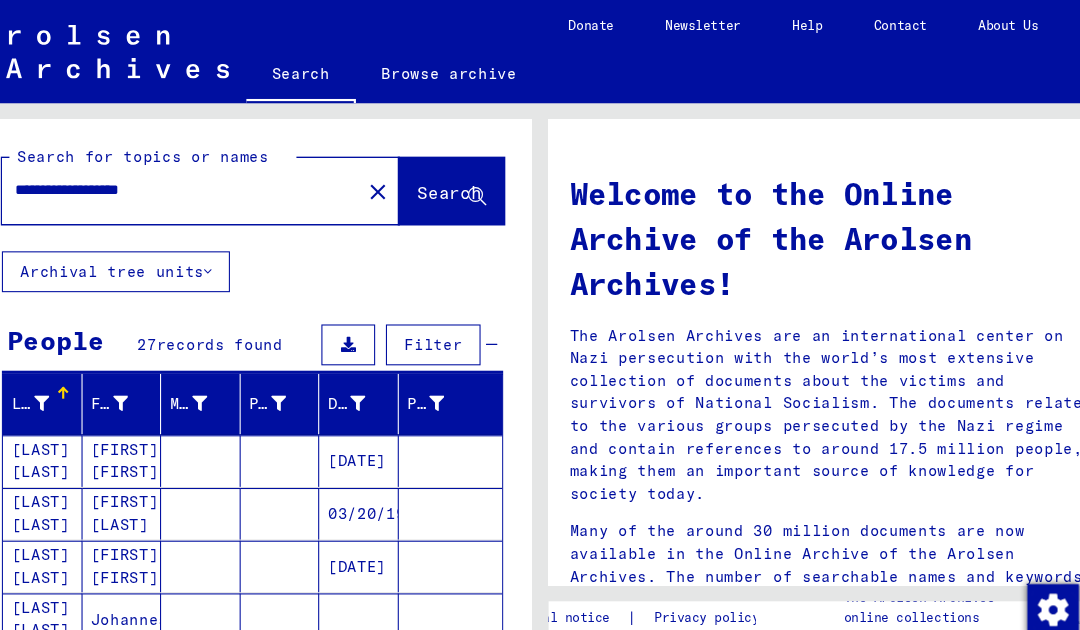 scroll, scrollTop: 0, scrollLeft: 0, axis: both 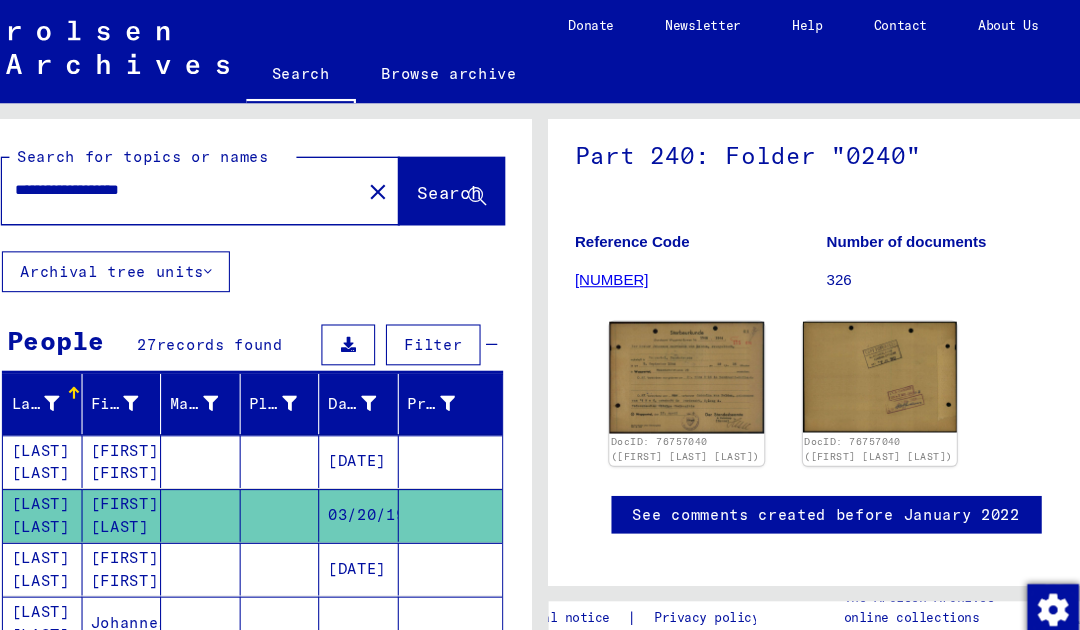 click 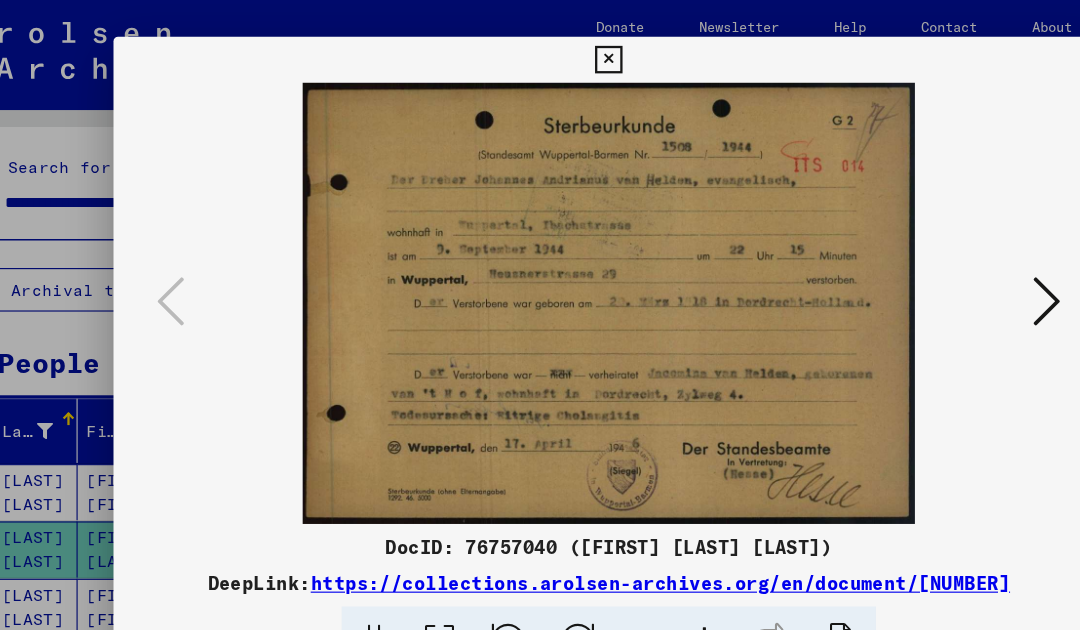 click at bounding box center [539, 52] 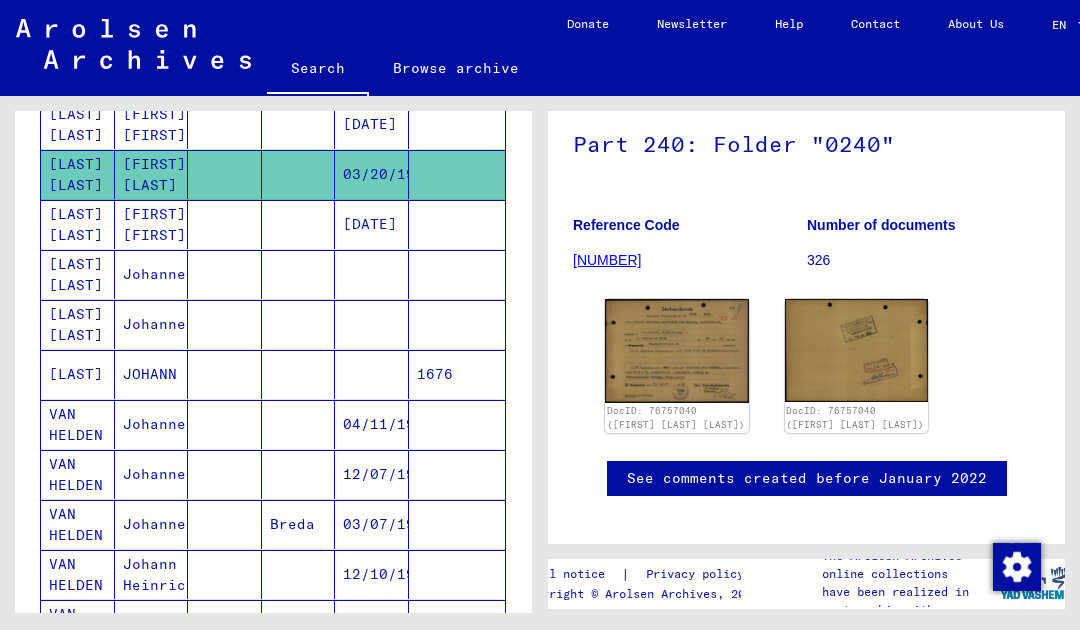 scroll, scrollTop: 351, scrollLeft: 0, axis: vertical 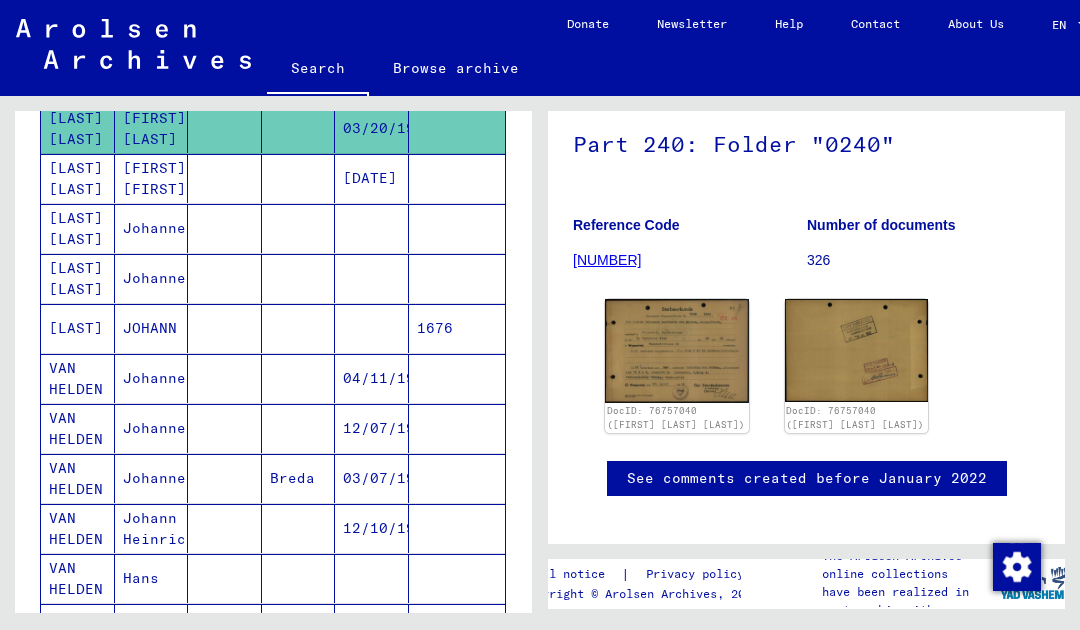 click on "VAN HELDEN" at bounding box center [78, 428] 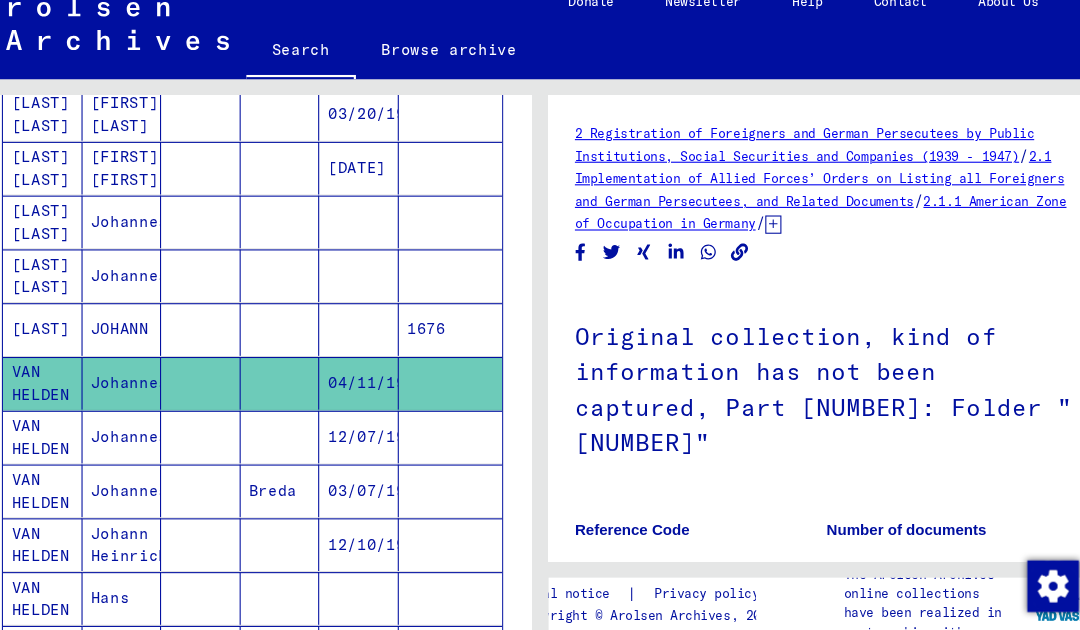 scroll, scrollTop: 0, scrollLeft: 0, axis: both 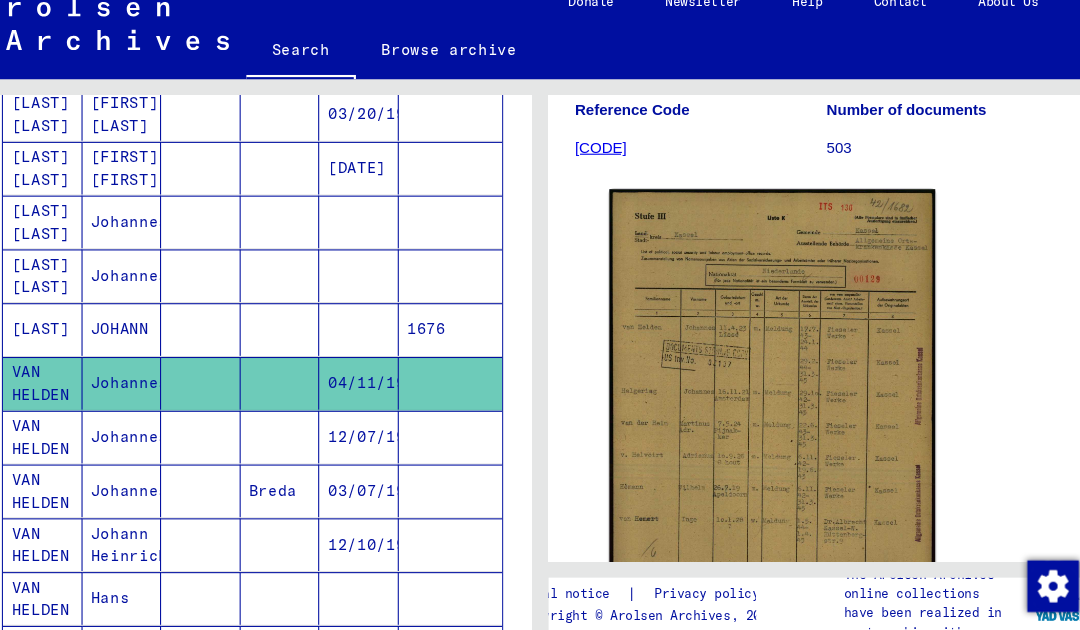 click 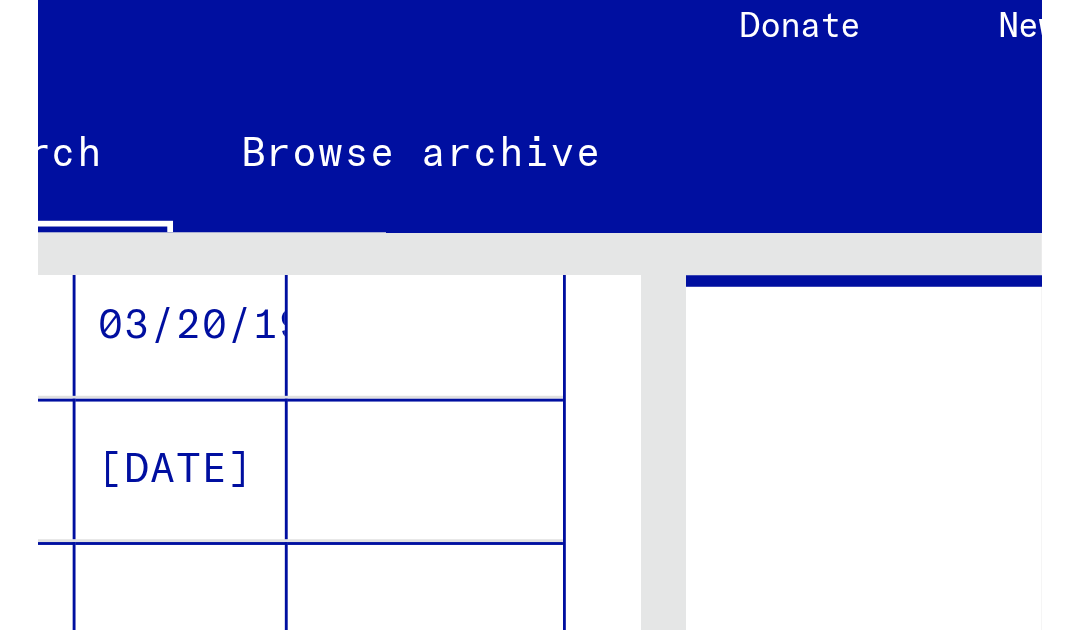 scroll, scrollTop: 0, scrollLeft: 0, axis: both 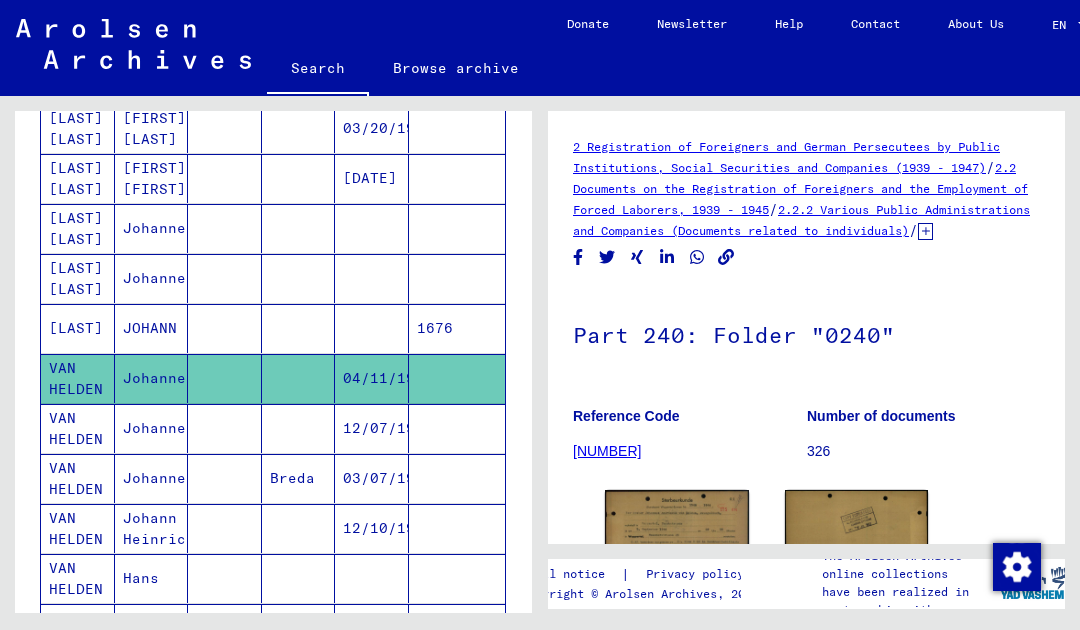 click on "VAN HELDEN" at bounding box center [78, 528] 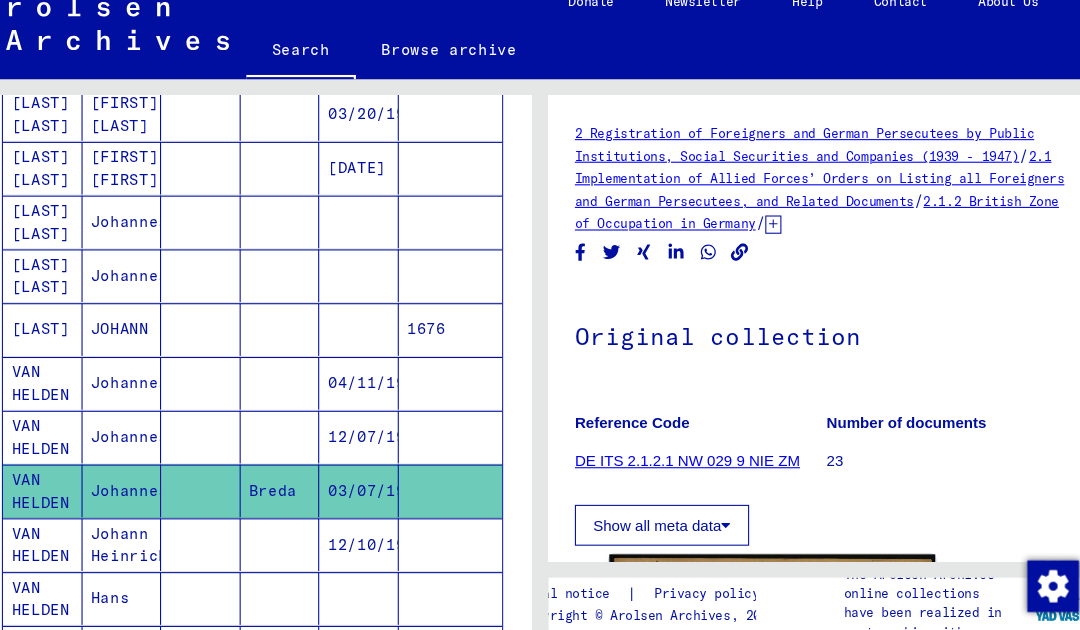 scroll, scrollTop: 0, scrollLeft: 0, axis: both 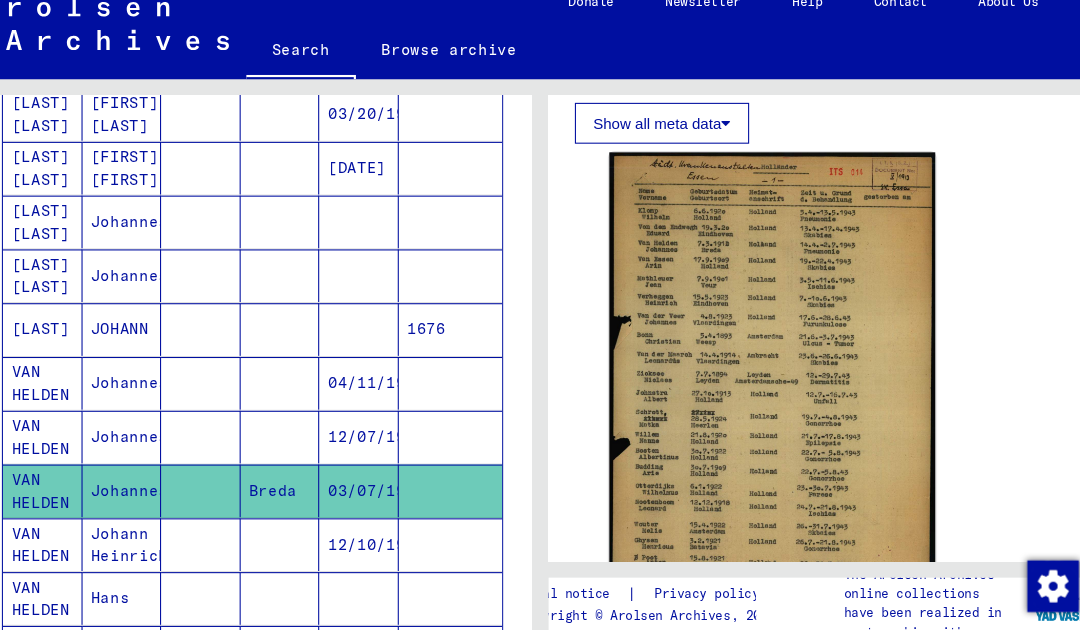 click 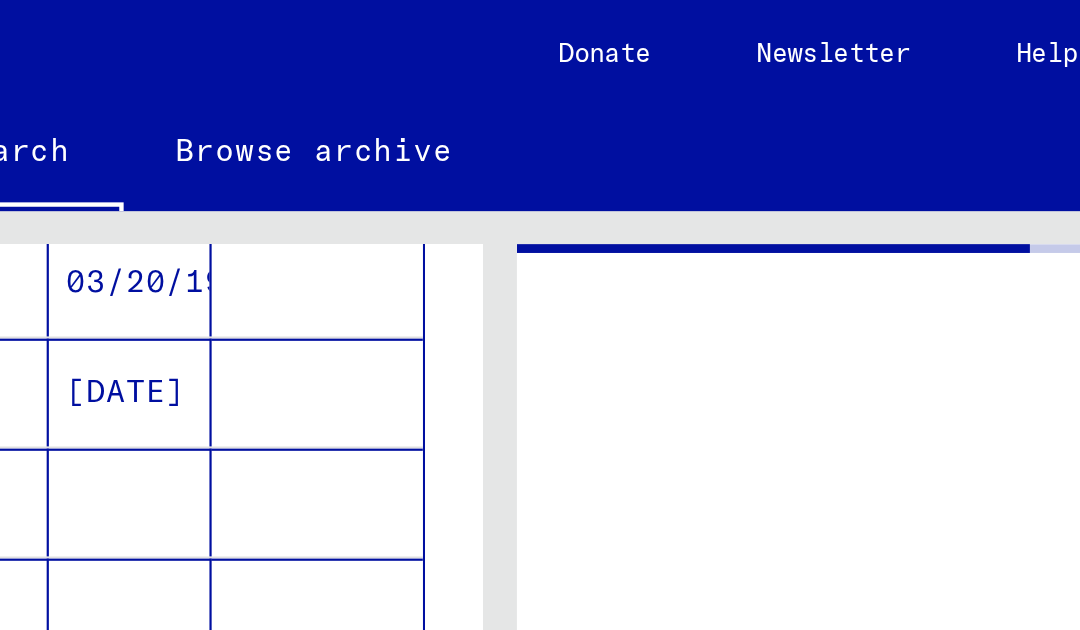 scroll, scrollTop: 0, scrollLeft: 0, axis: both 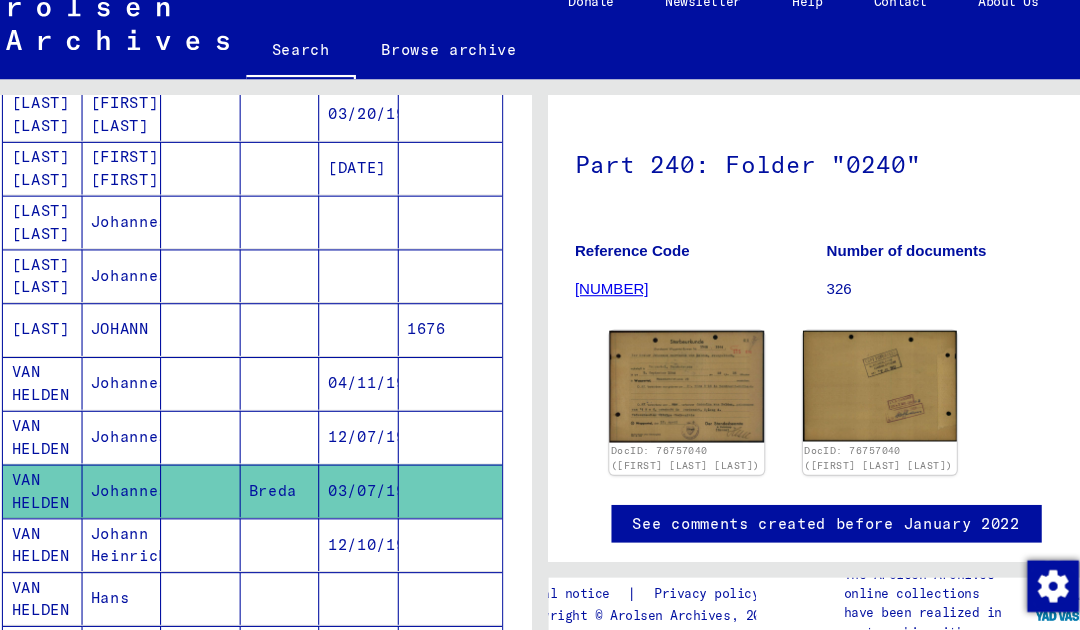 click on "03/07/1910" 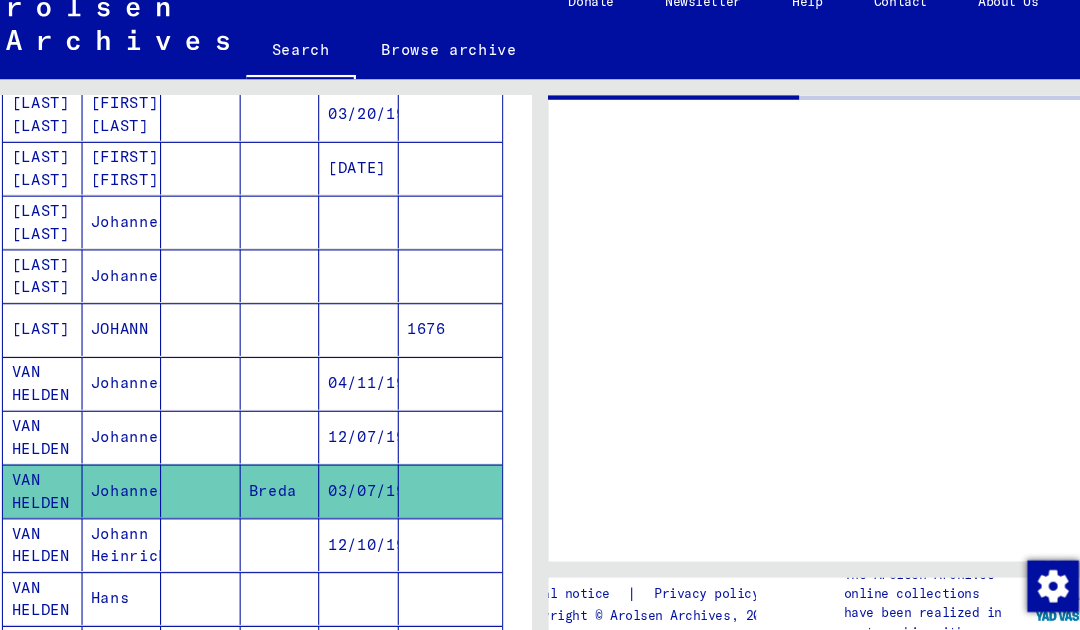 scroll, scrollTop: 0, scrollLeft: 0, axis: both 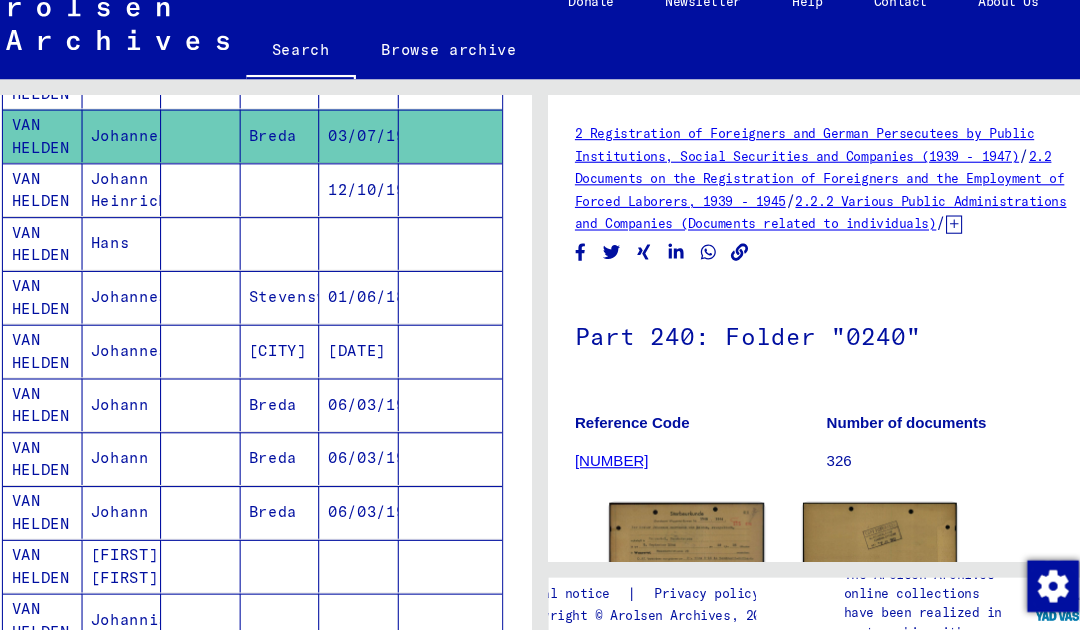 click on "VAN HELDEN" at bounding box center [78, 448] 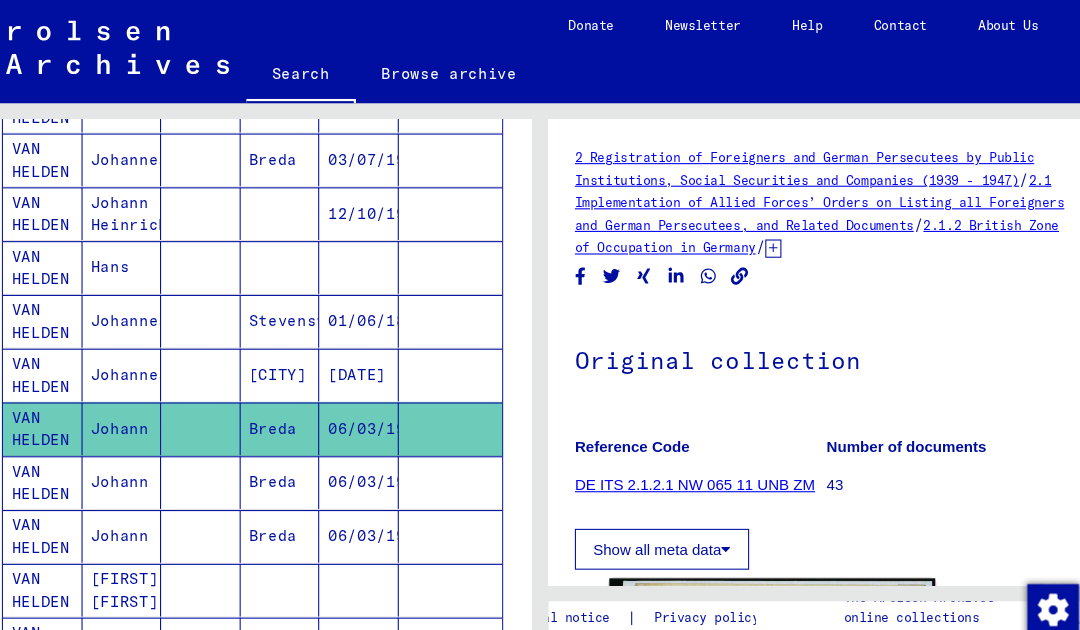 scroll, scrollTop: 0, scrollLeft: 0, axis: both 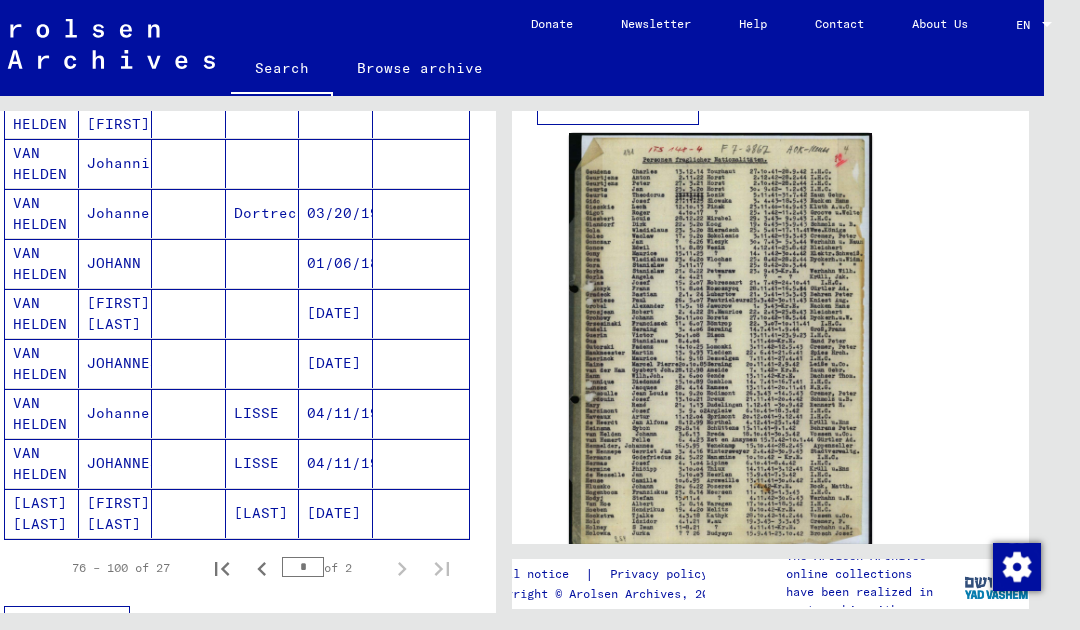 click on "[FIRST] [LAST]" at bounding box center (116, 363) 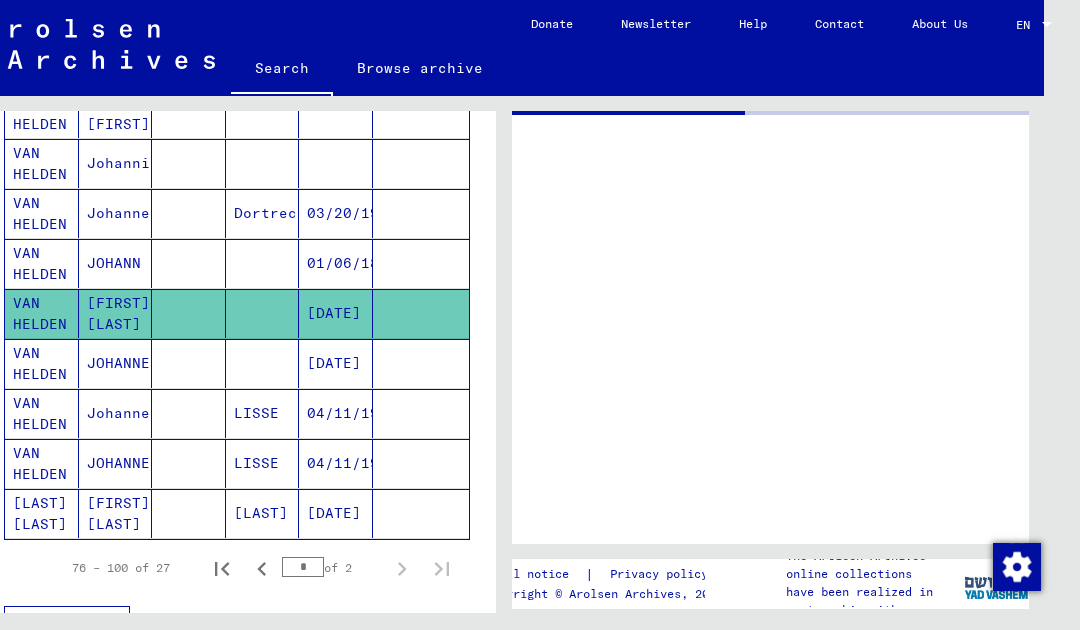 scroll, scrollTop: 0, scrollLeft: 0, axis: both 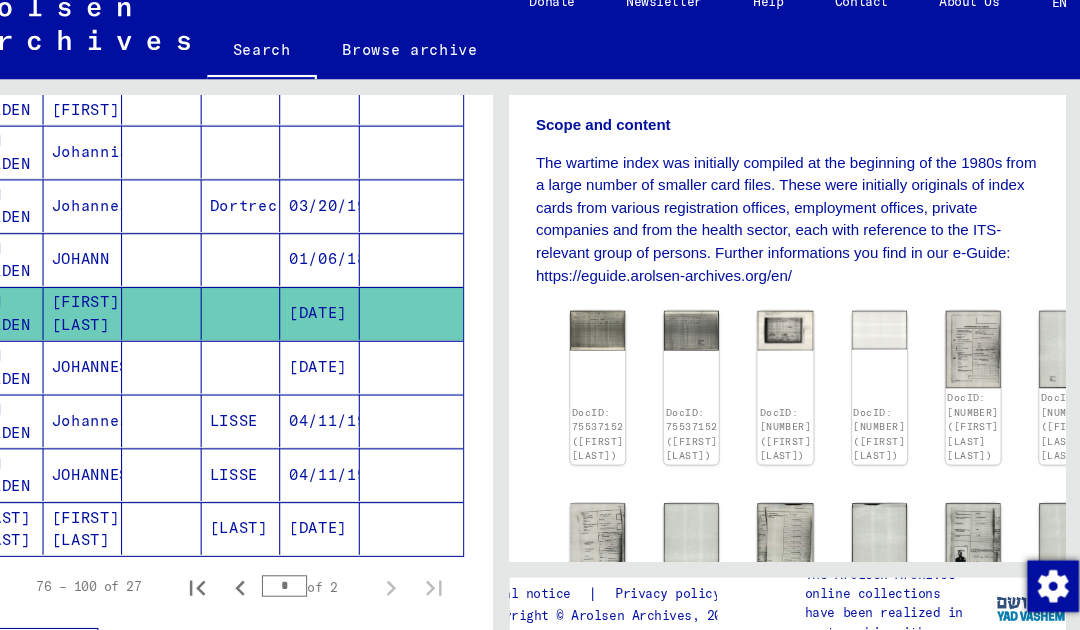 click 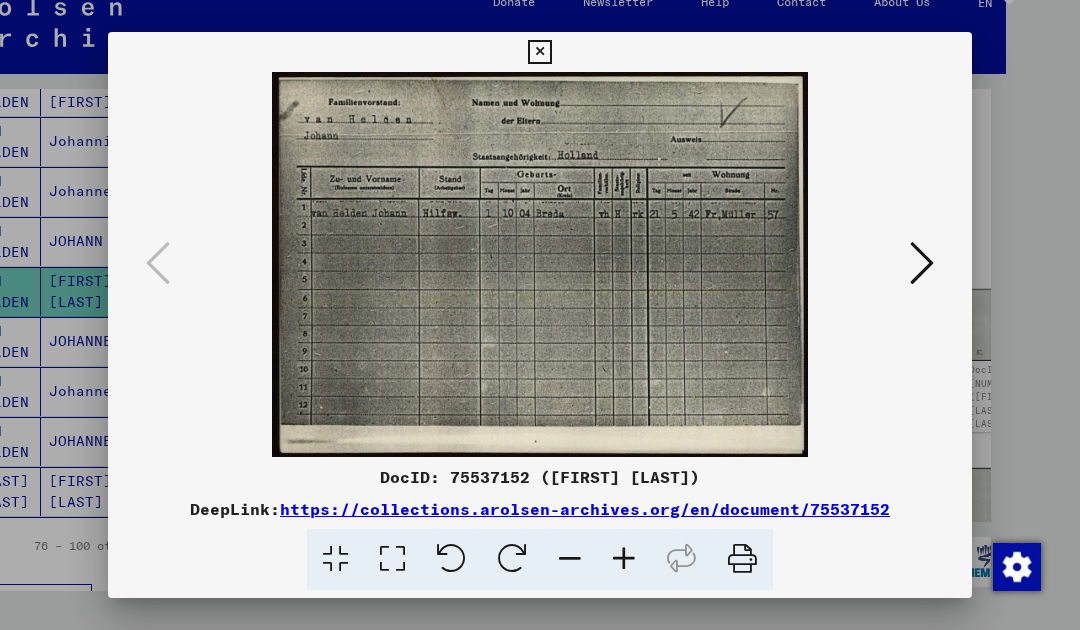 click at bounding box center [922, 264] 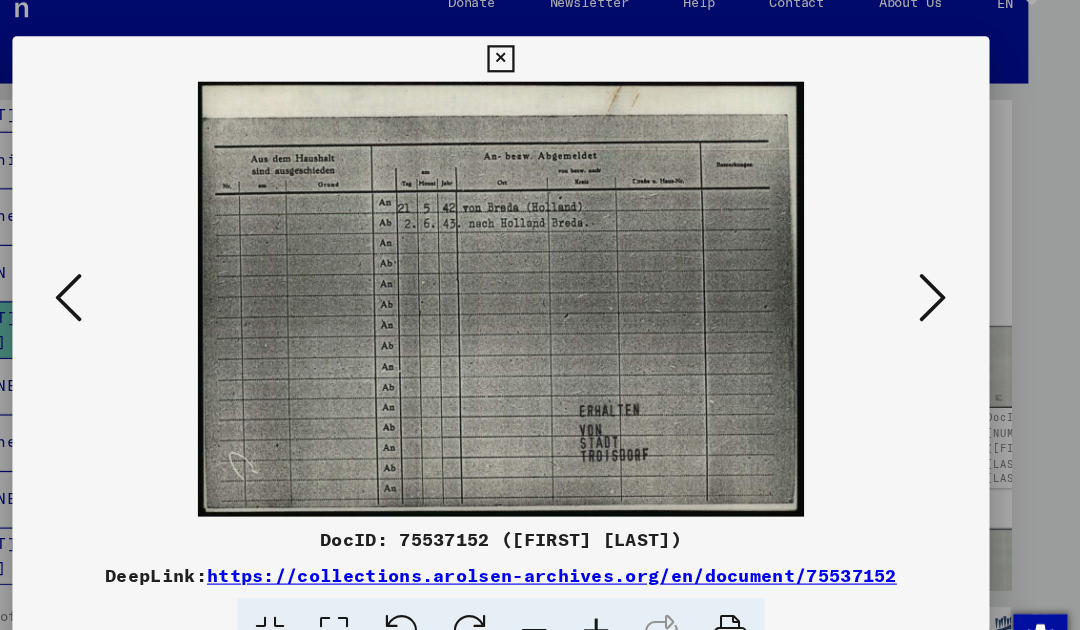 click at bounding box center (539, 52) 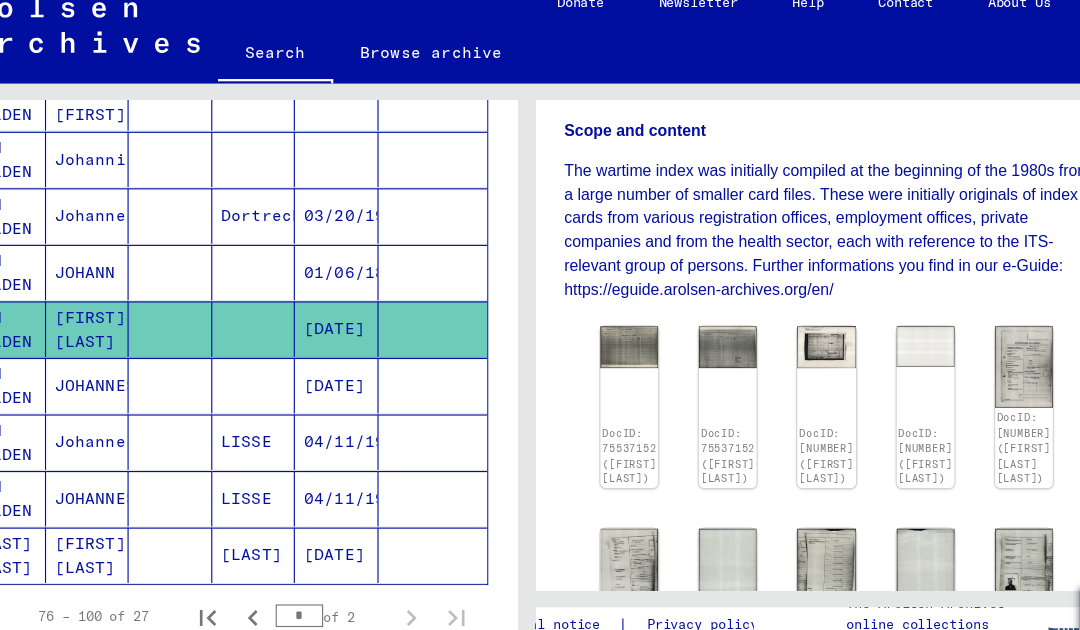 click 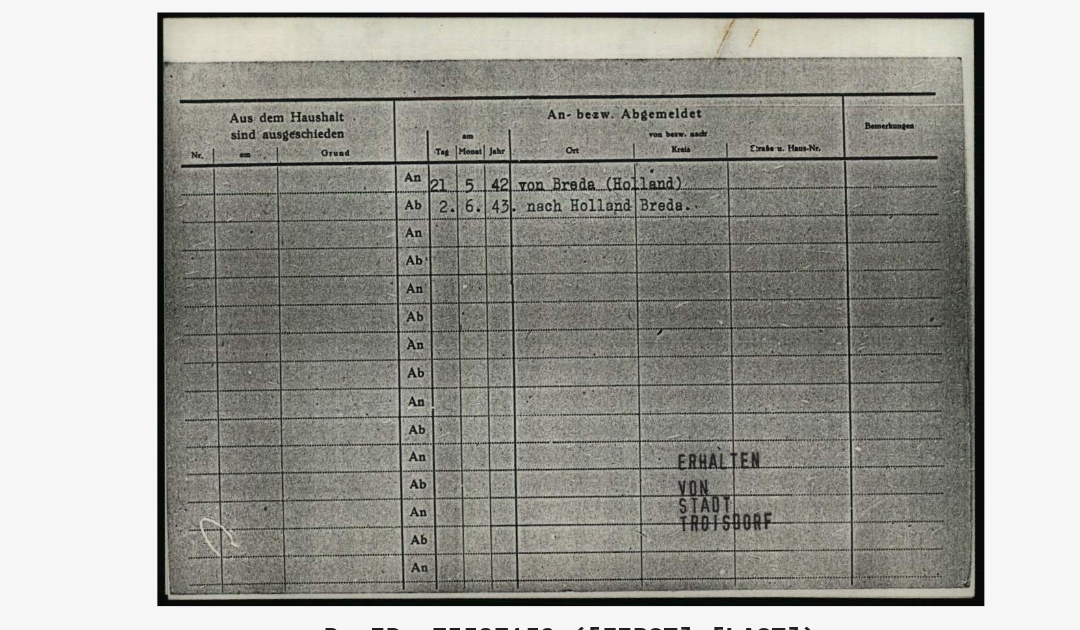 scroll, scrollTop: 0, scrollLeft: 0, axis: both 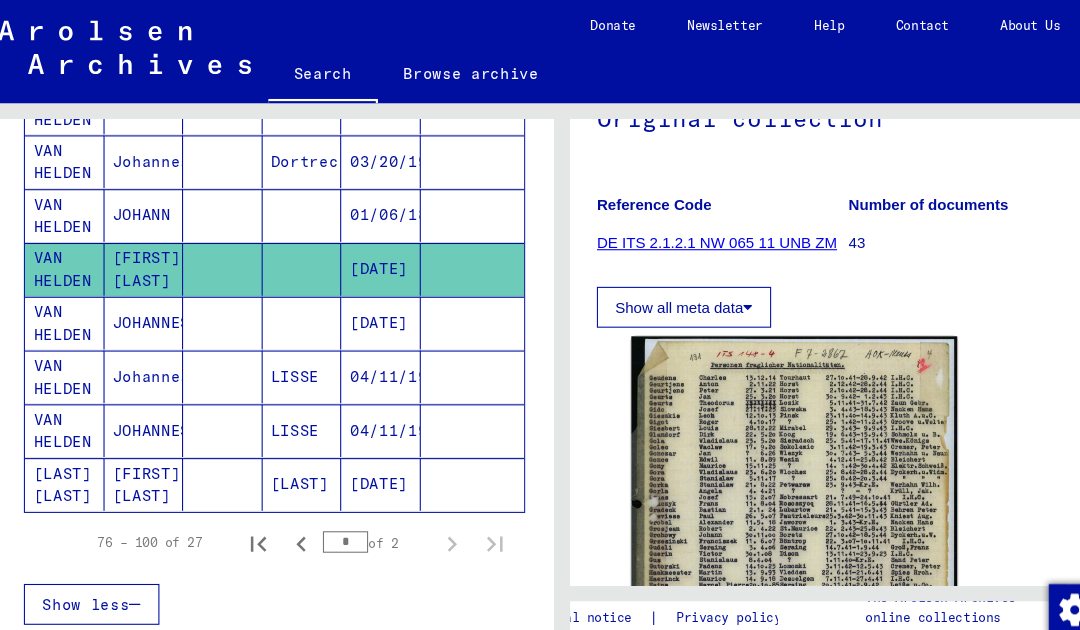click on "[FIRST] [LAST]" 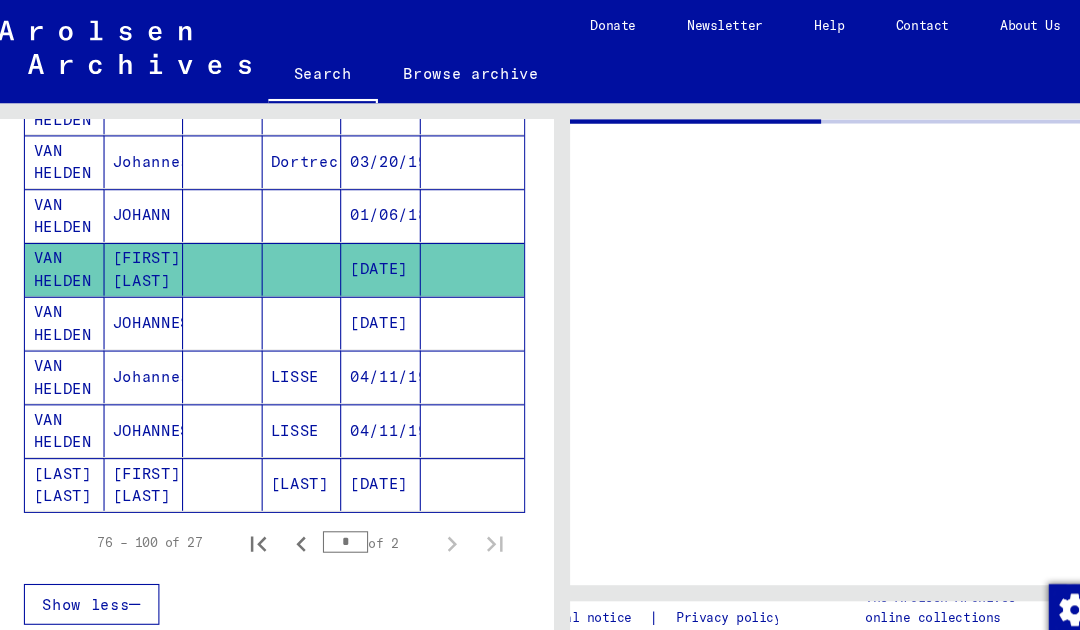scroll, scrollTop: 0, scrollLeft: 0, axis: both 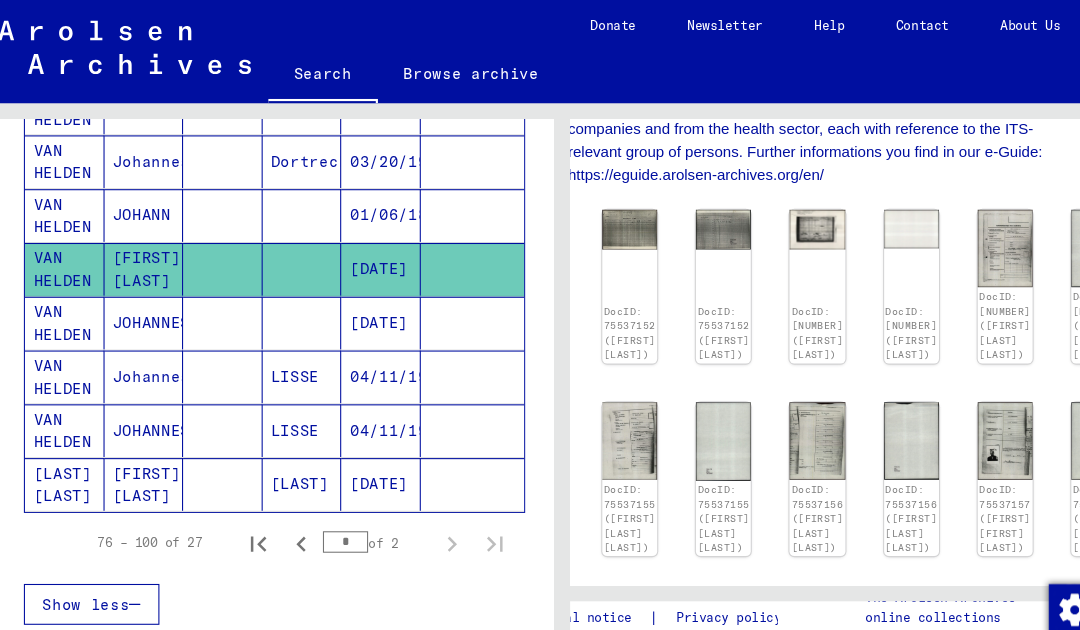 click 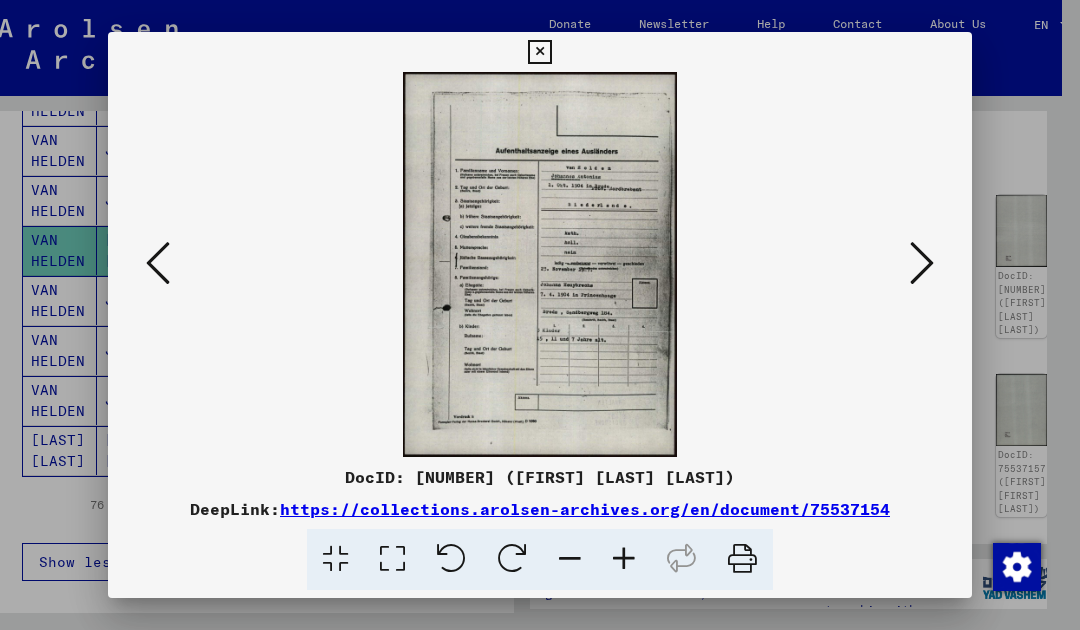 click at bounding box center (922, 263) 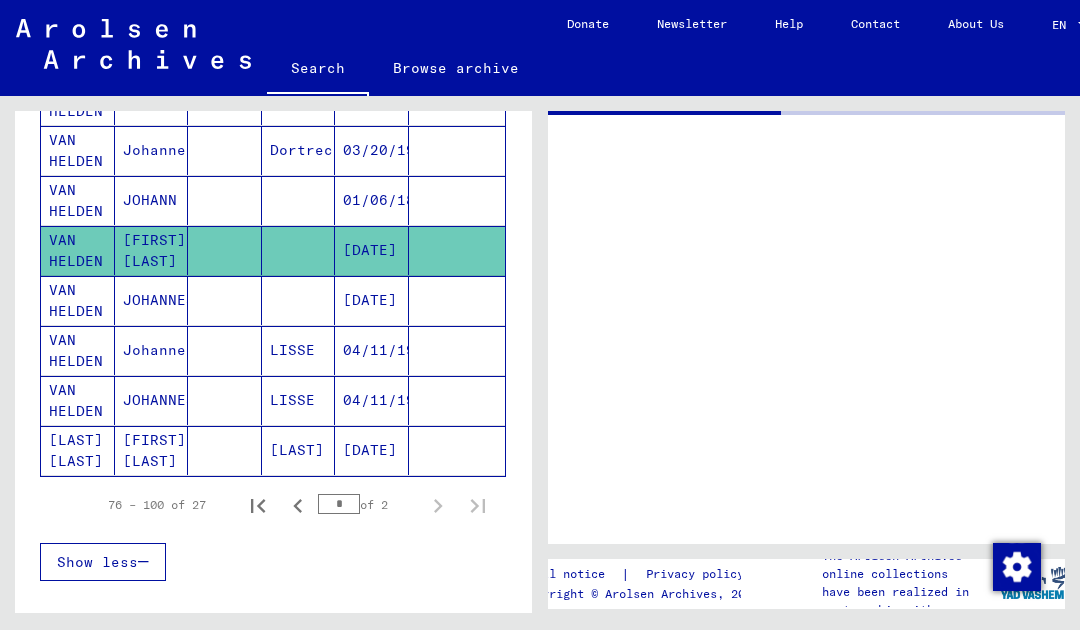 scroll, scrollTop: 0, scrollLeft: 0, axis: both 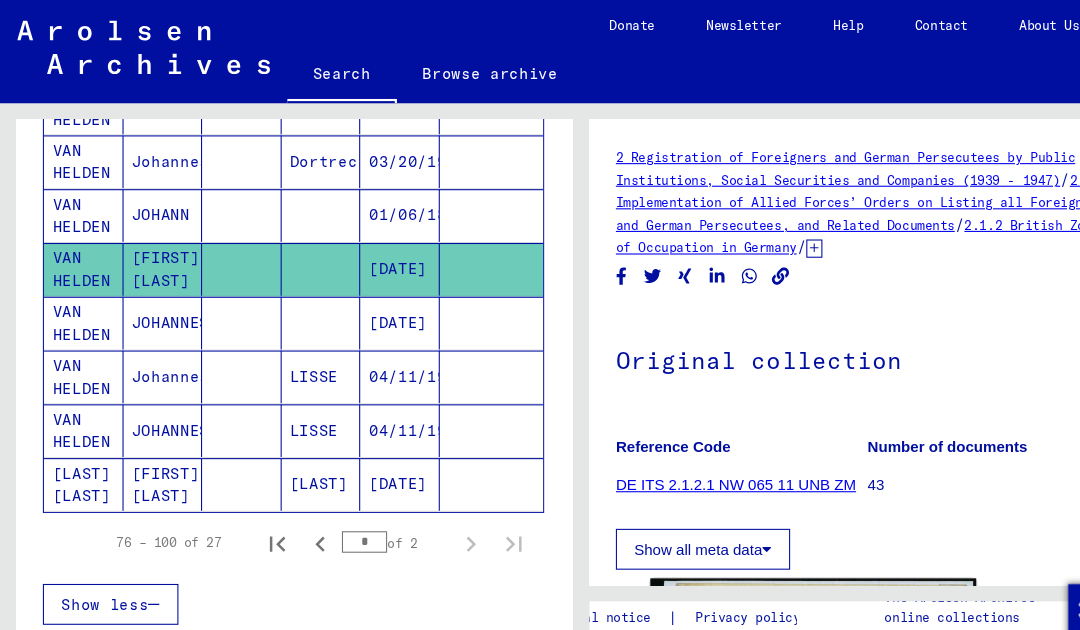 click on "JOHANNES" at bounding box center (152, 350) 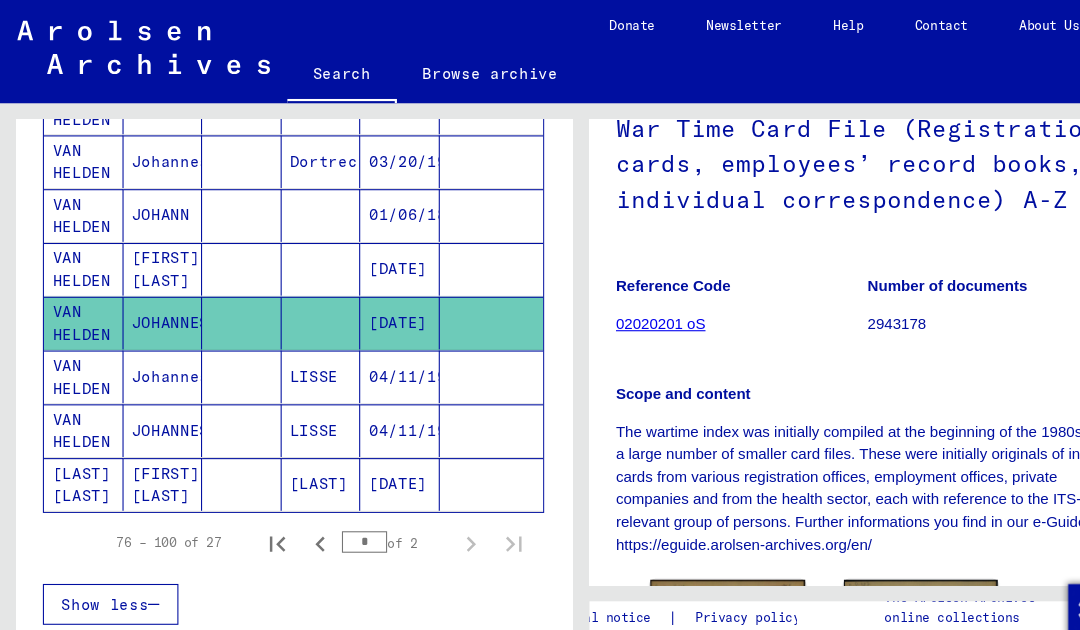 scroll, scrollTop: 221, scrollLeft: 0, axis: vertical 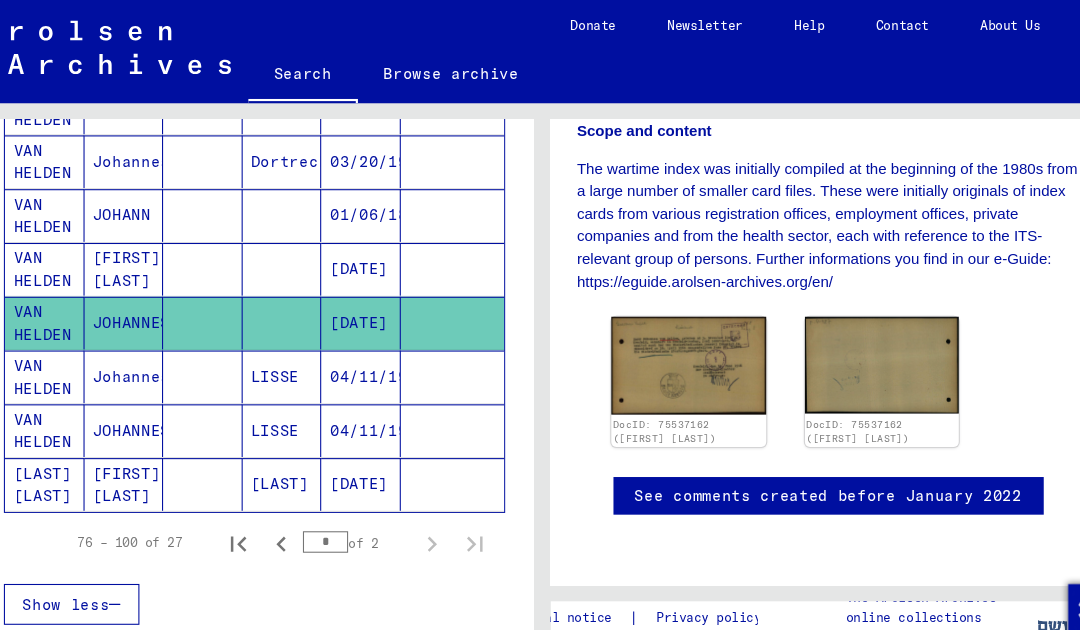 click 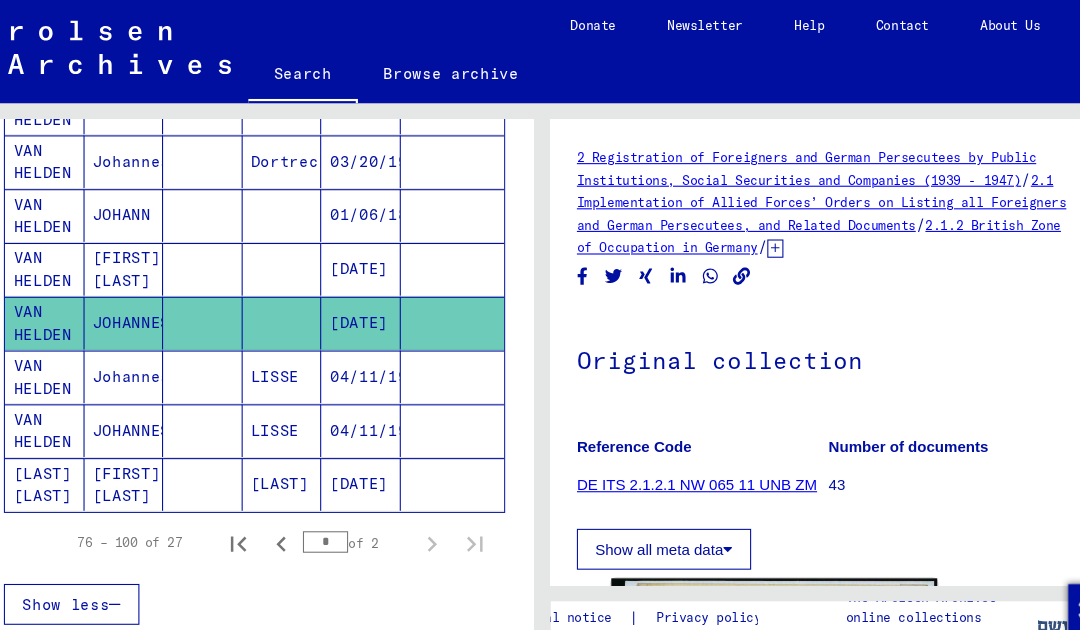 scroll, scrollTop: 0, scrollLeft: 0, axis: both 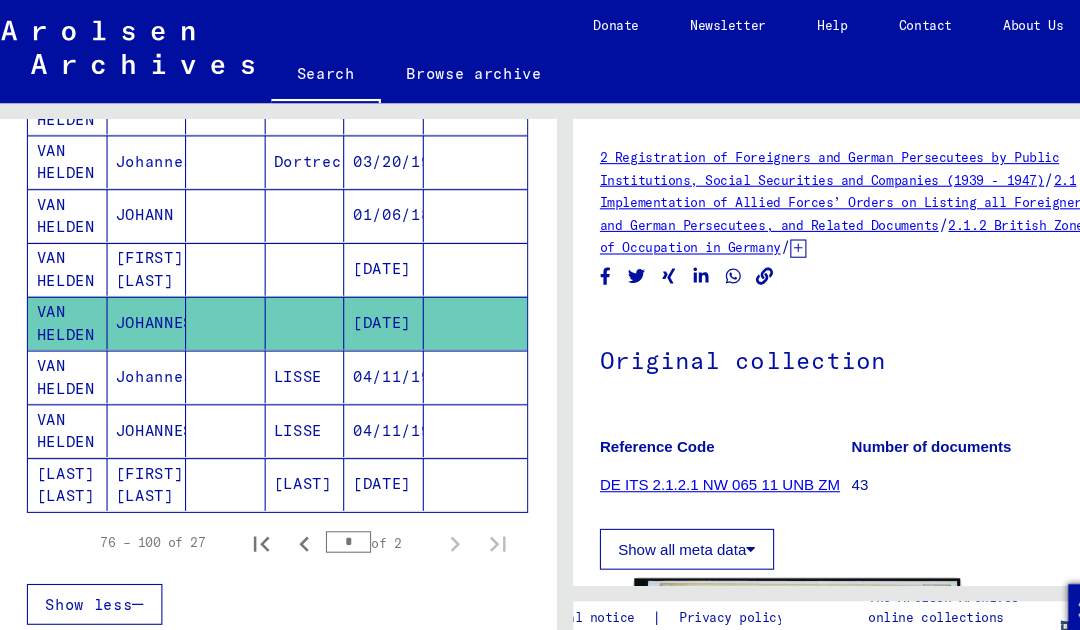 click 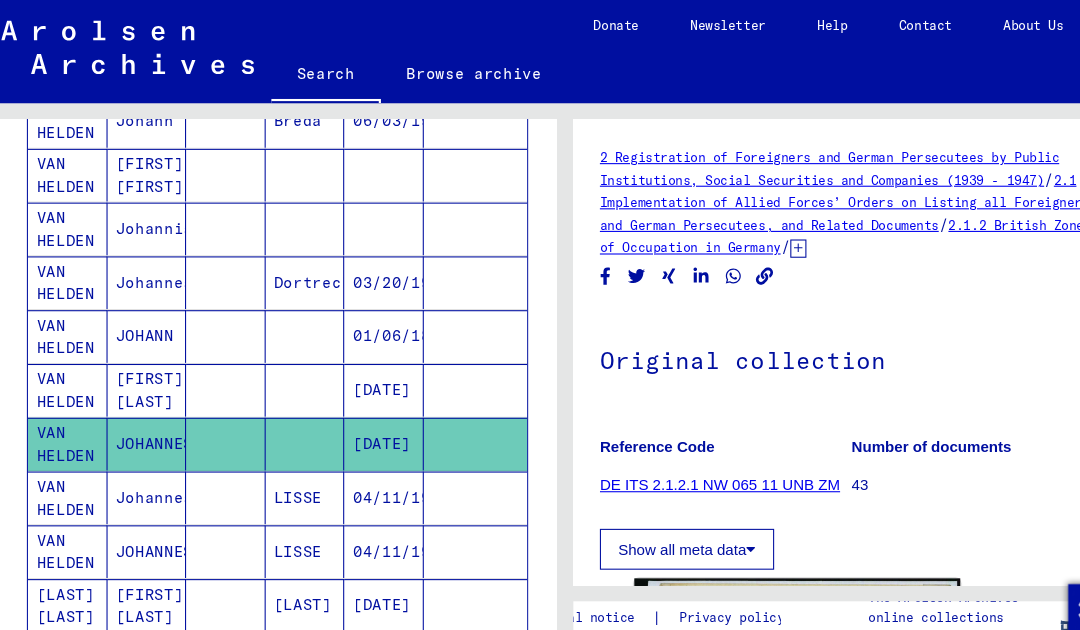 scroll, scrollTop: 1076, scrollLeft: 0, axis: vertical 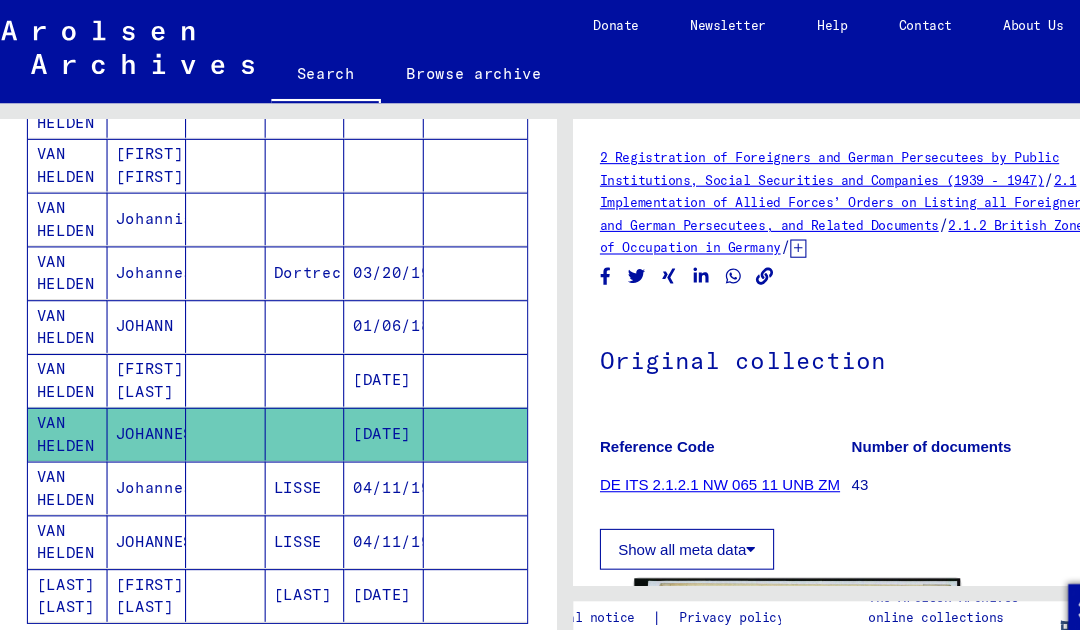 click on "[DATE]" at bounding box center (357, 403) 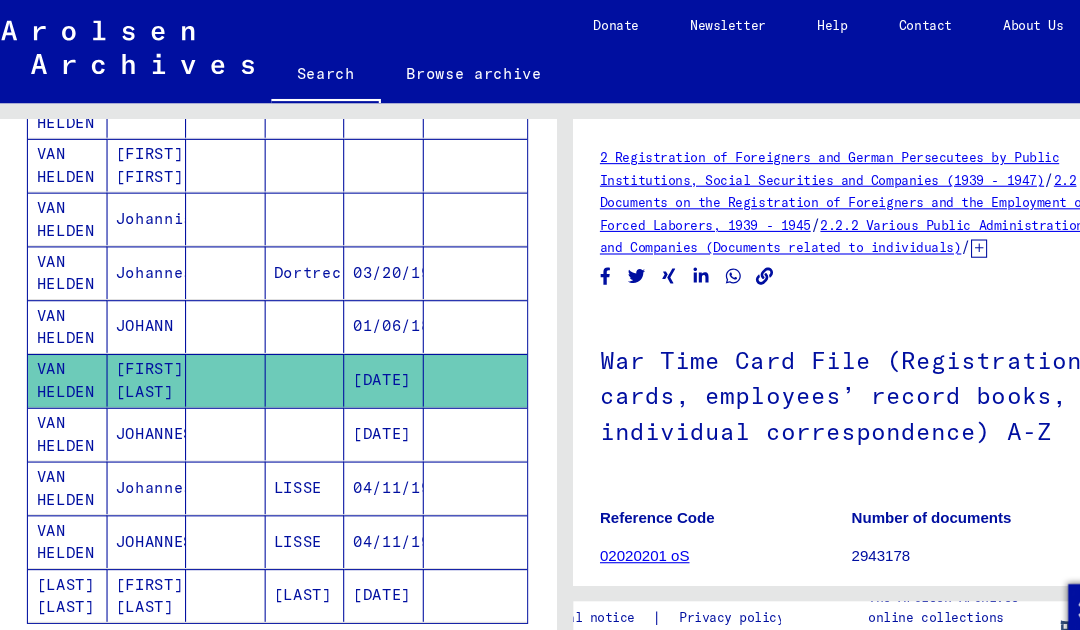scroll, scrollTop: 0, scrollLeft: 0, axis: both 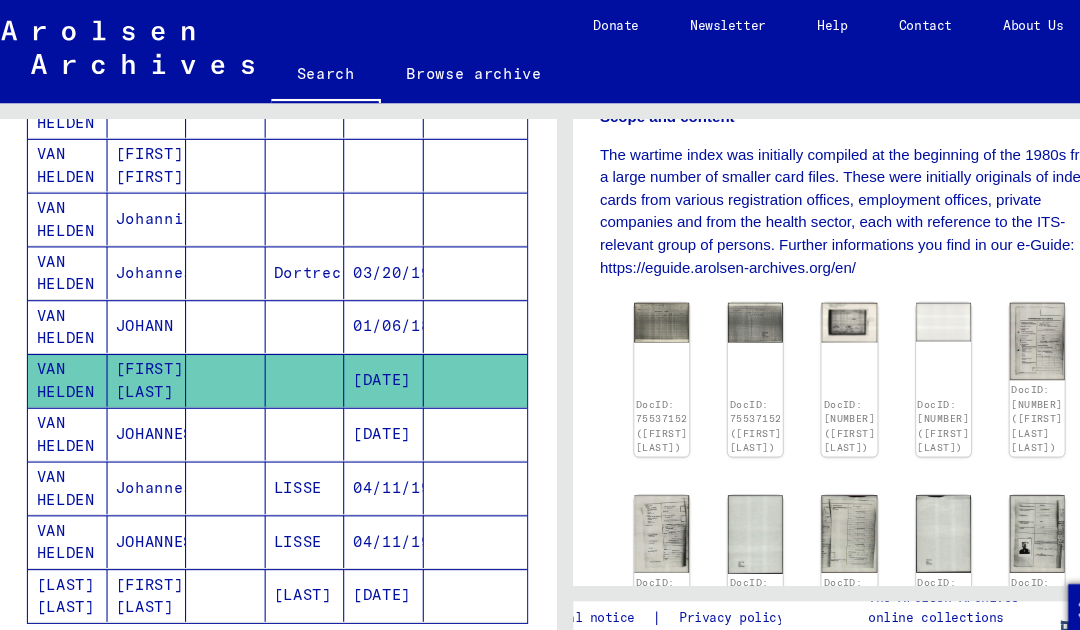 click 